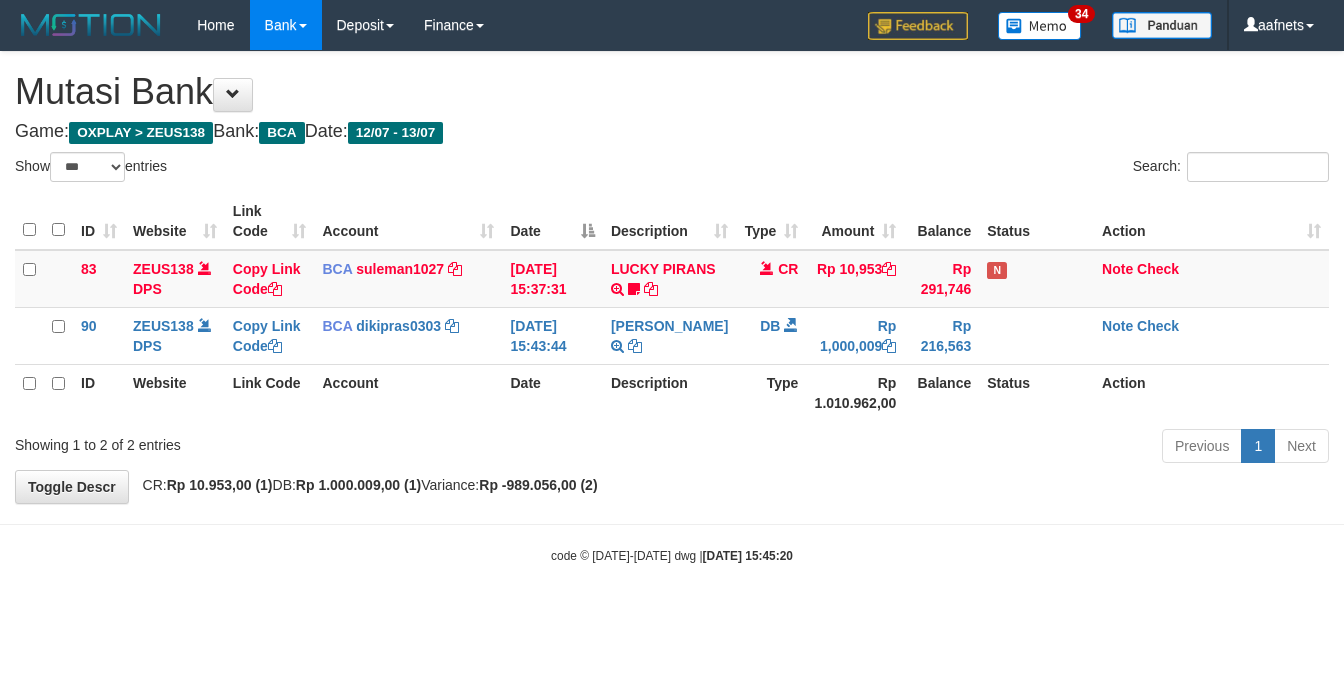 select on "***" 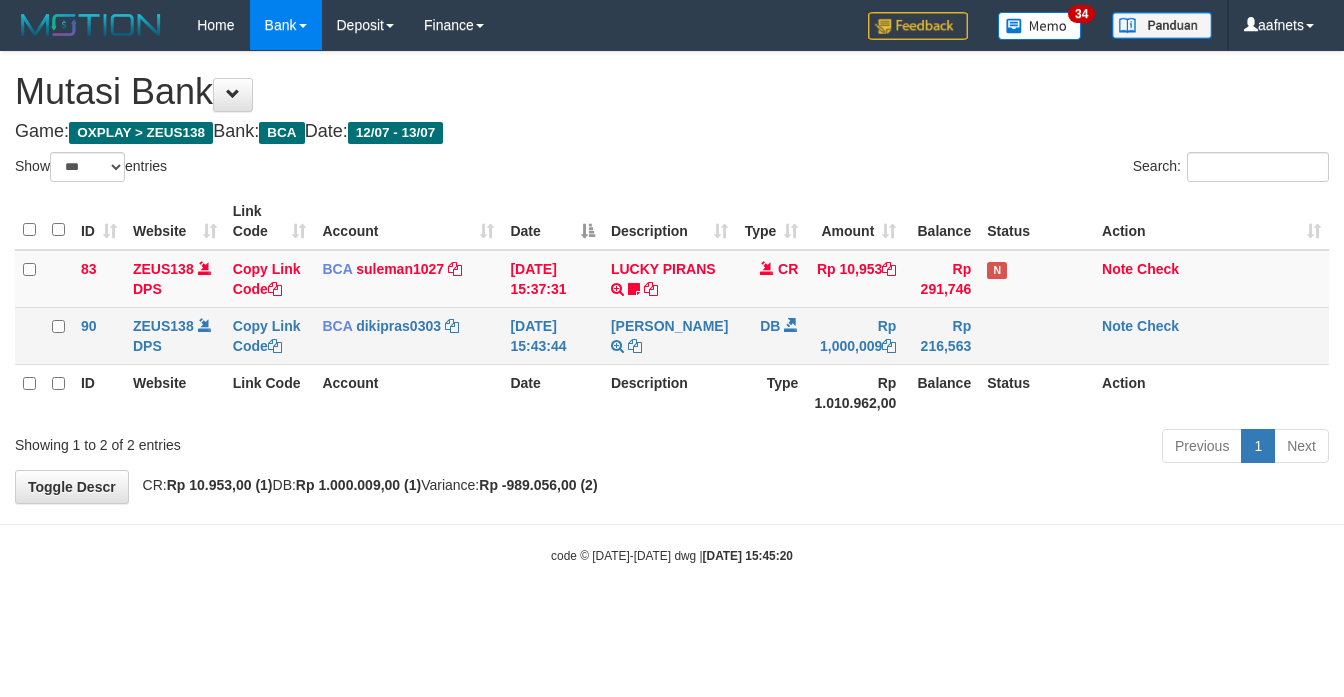 scroll, scrollTop: 0, scrollLeft: 0, axis: both 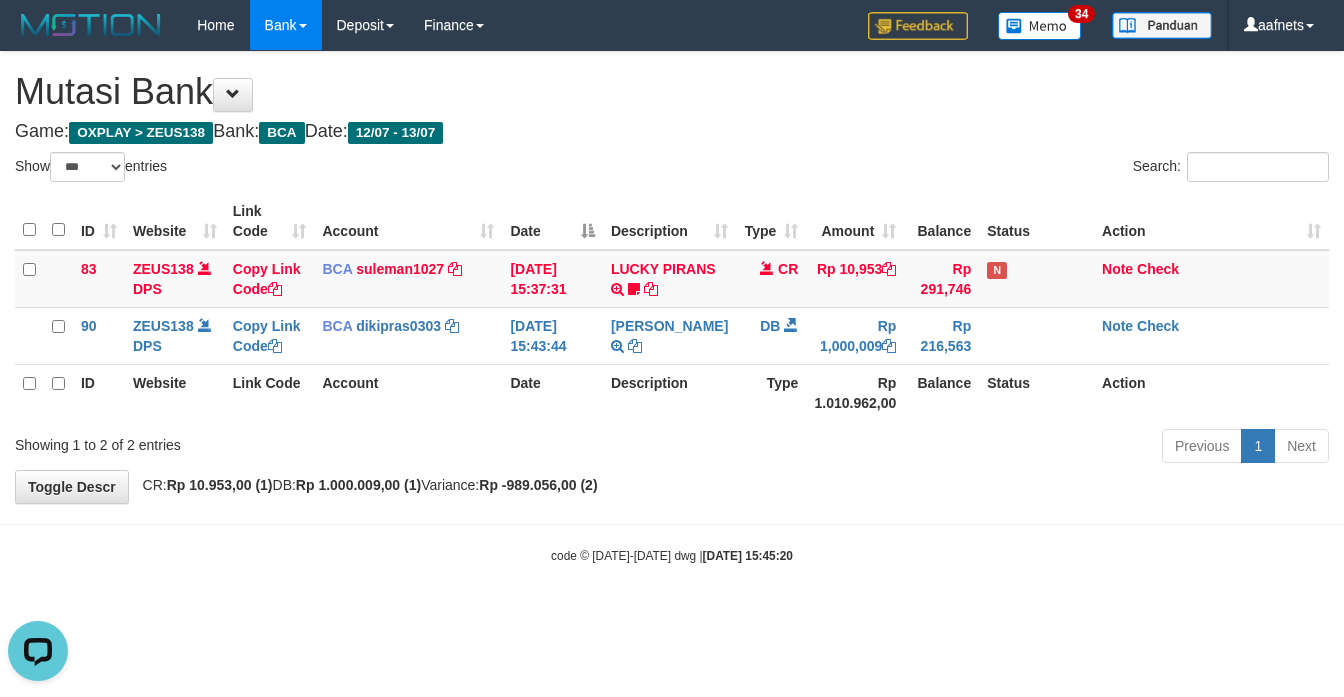 click on "**********" at bounding box center (672, 277) 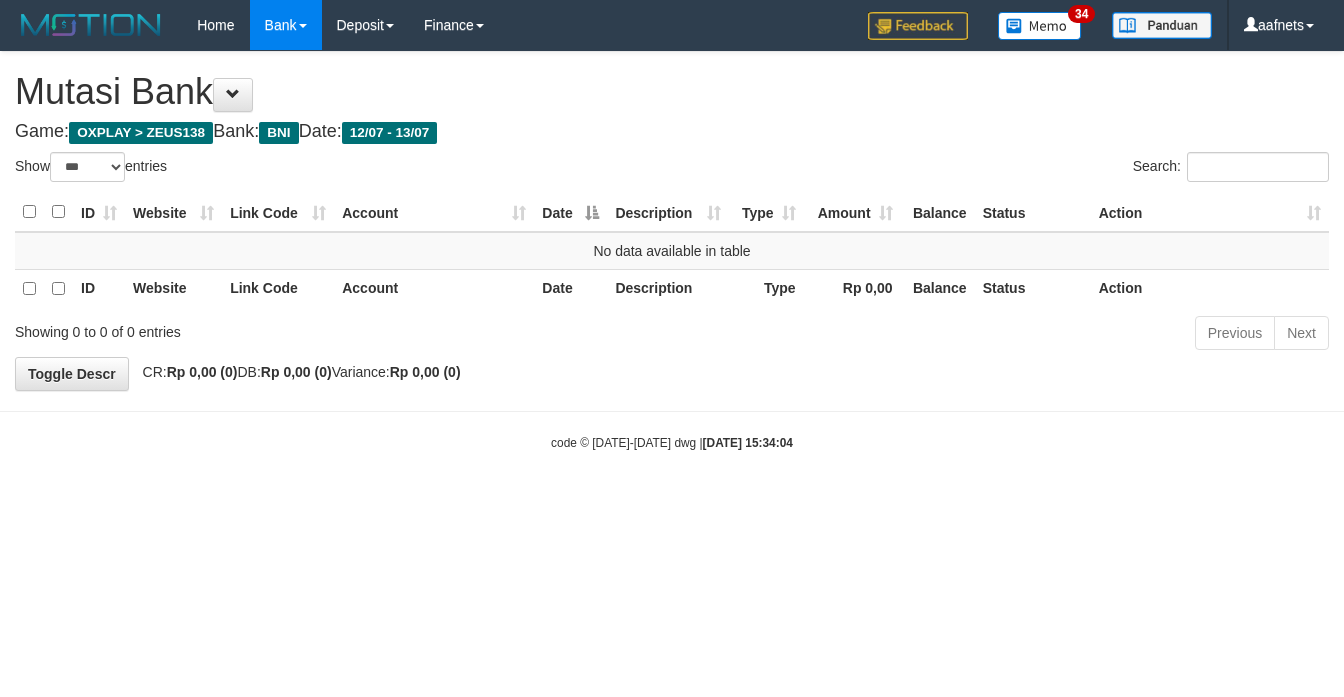 select on "***" 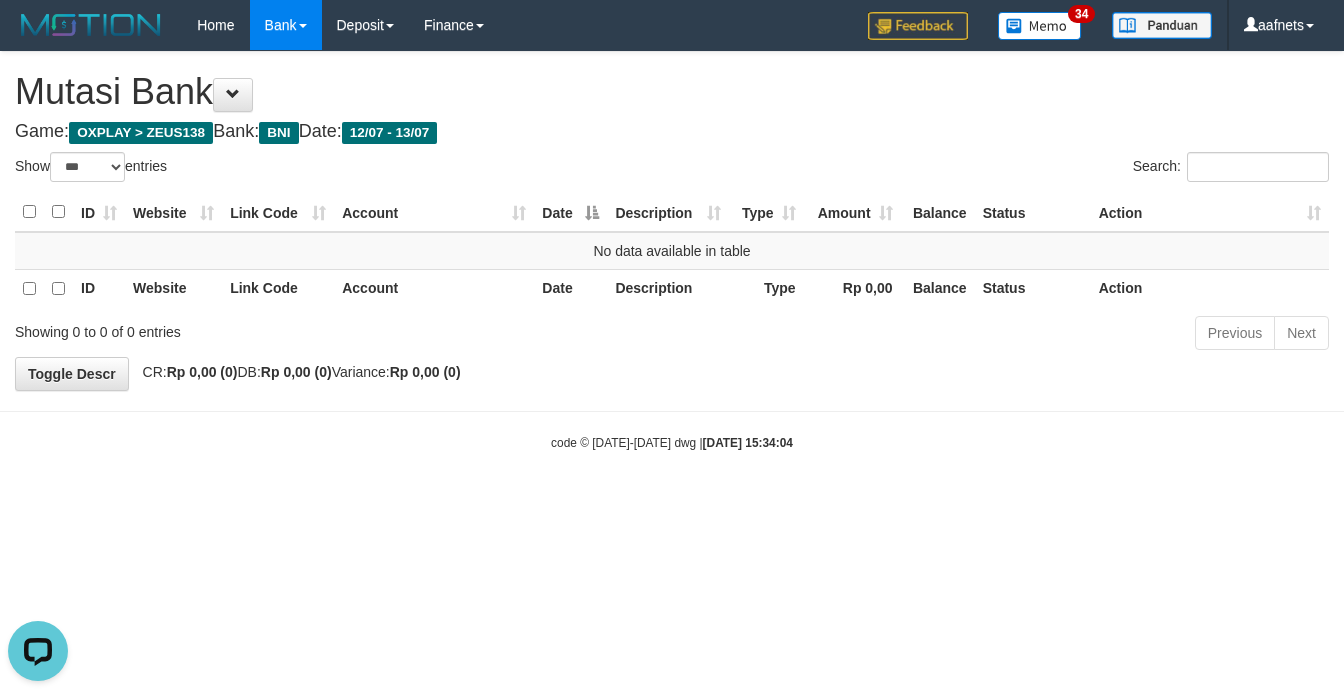 scroll, scrollTop: 0, scrollLeft: 0, axis: both 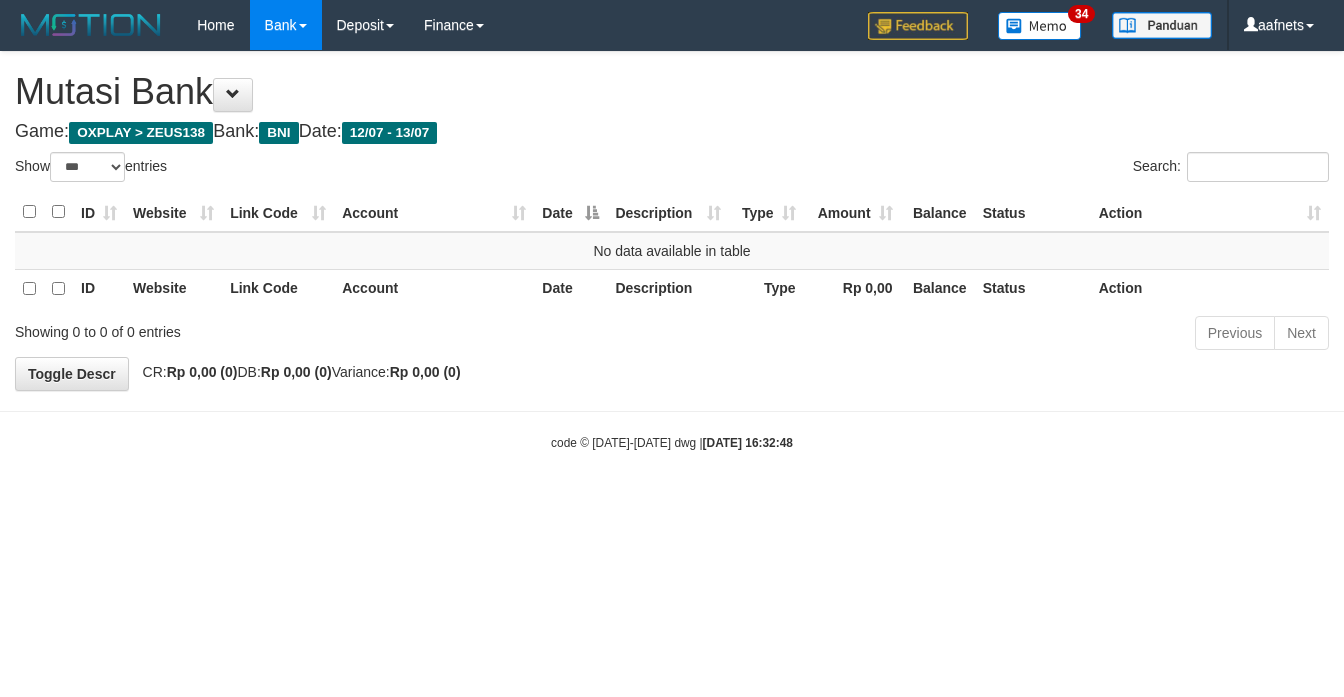 select on "***" 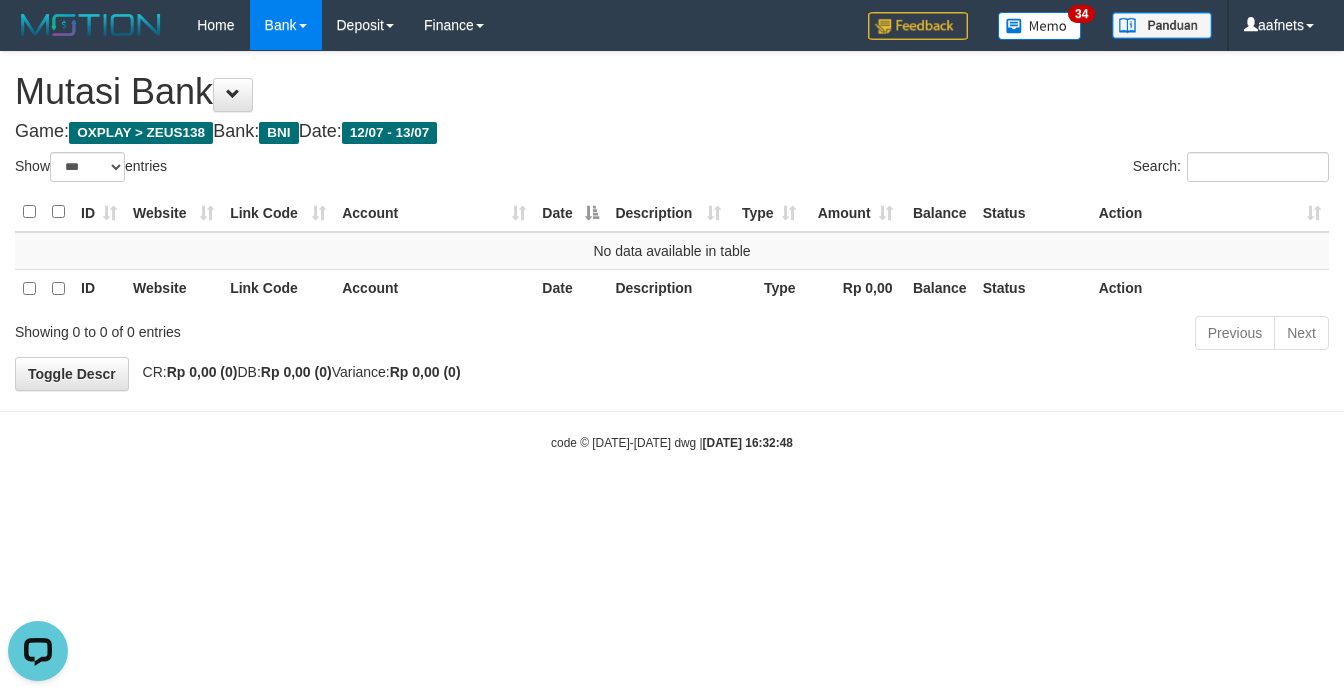 scroll, scrollTop: 0, scrollLeft: 0, axis: both 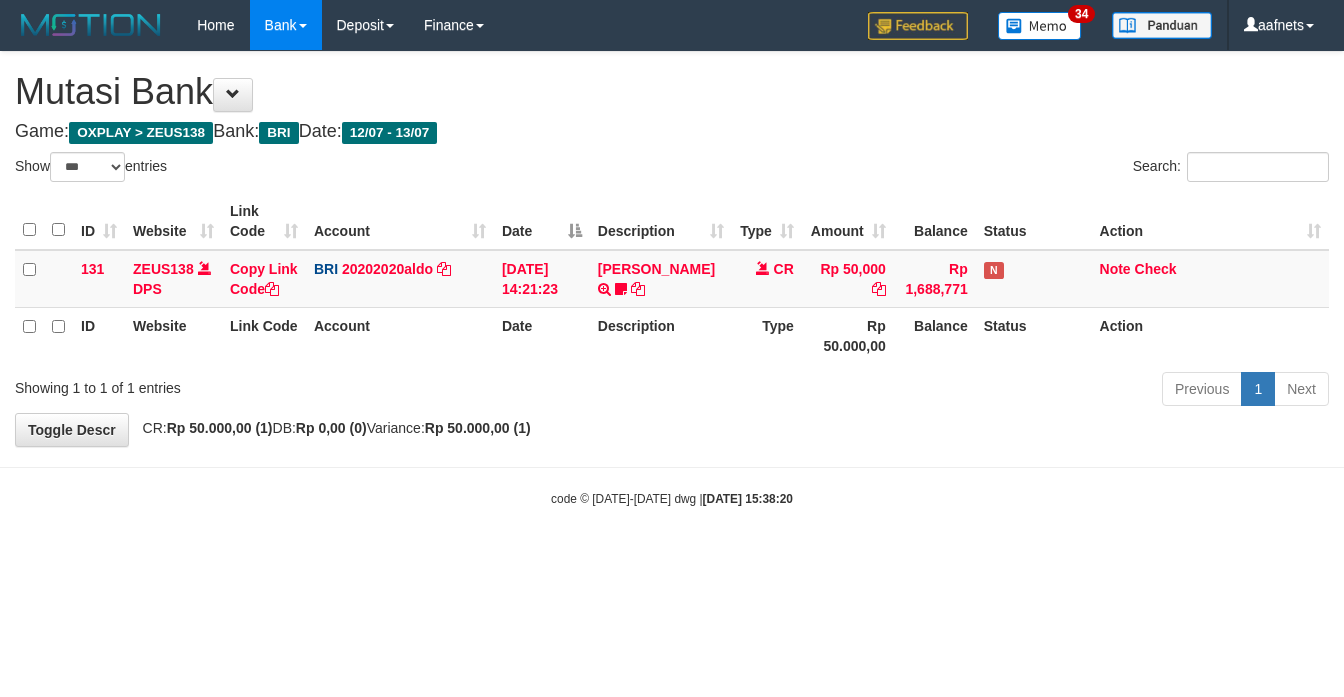 select on "***" 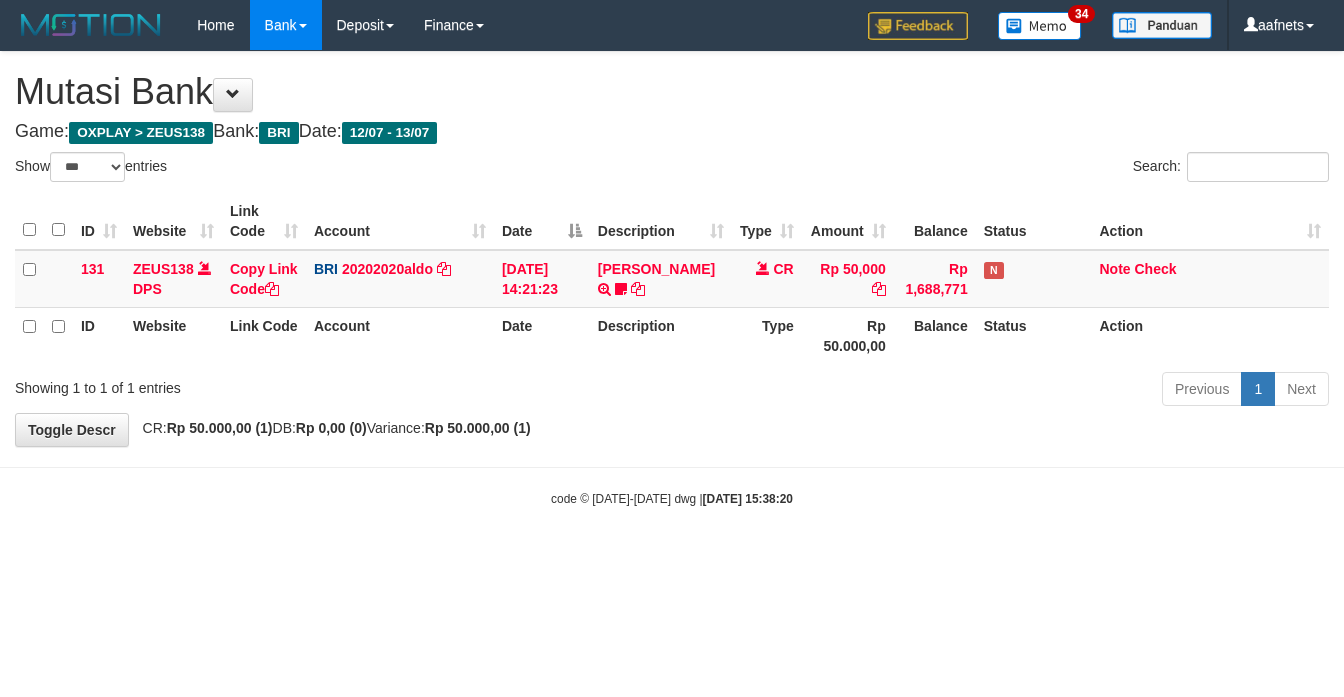 scroll, scrollTop: 0, scrollLeft: 0, axis: both 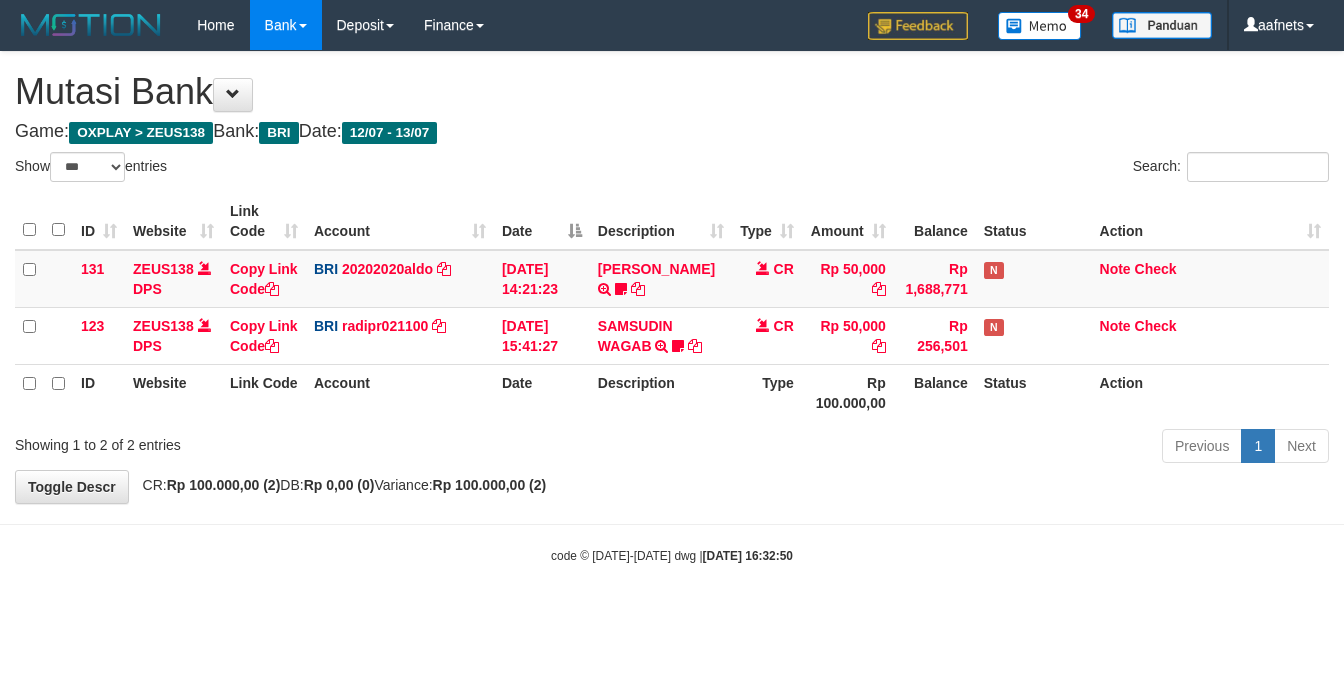 select on "***" 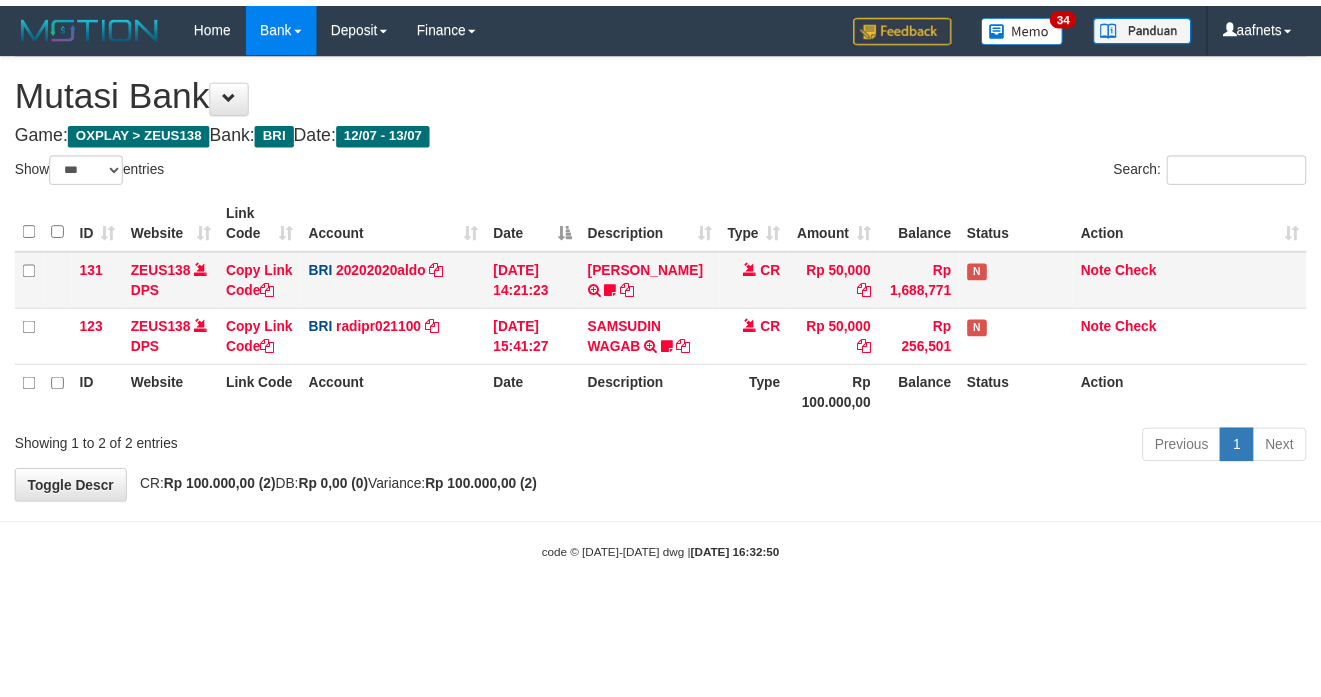 scroll, scrollTop: 0, scrollLeft: 0, axis: both 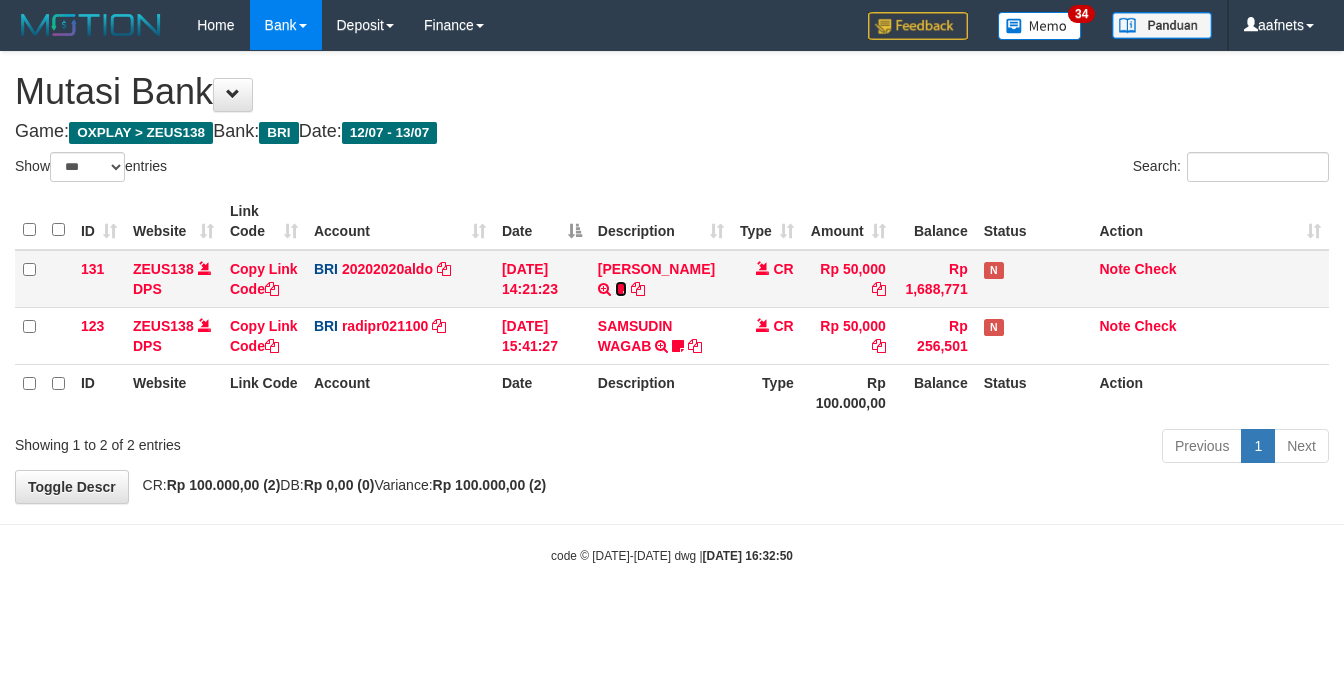 click at bounding box center (621, 289) 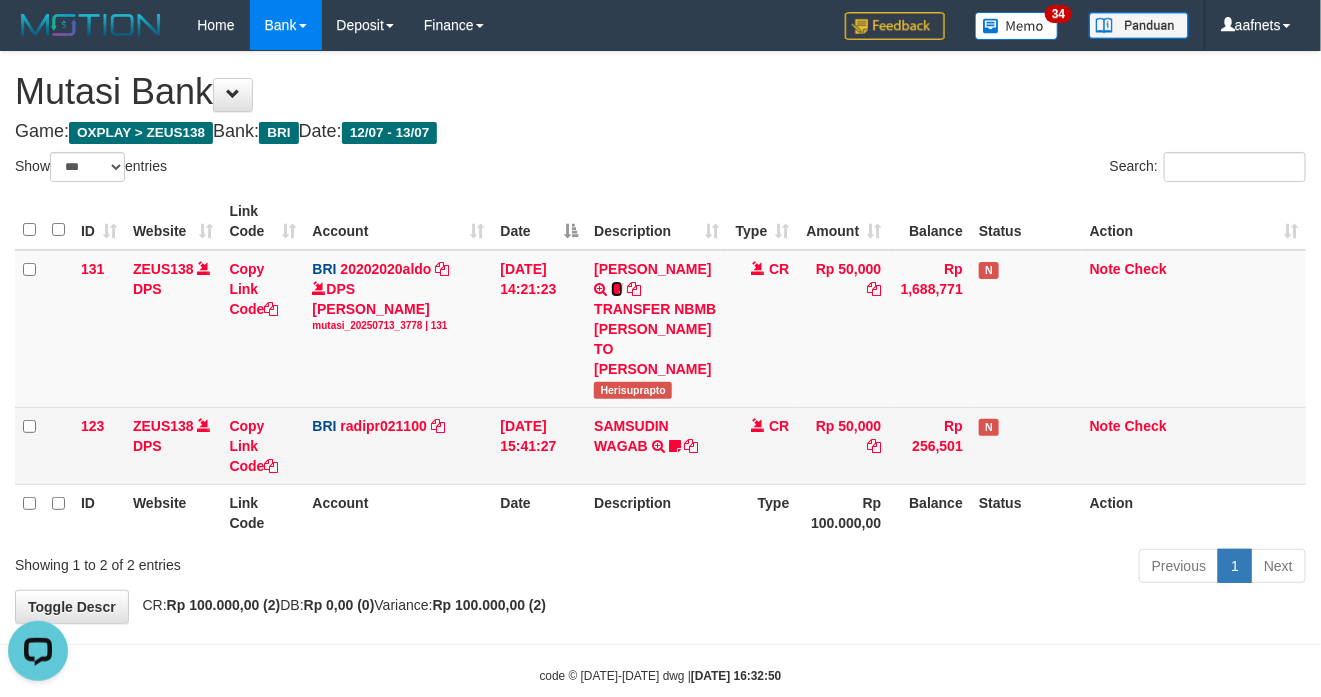 scroll, scrollTop: 0, scrollLeft: 0, axis: both 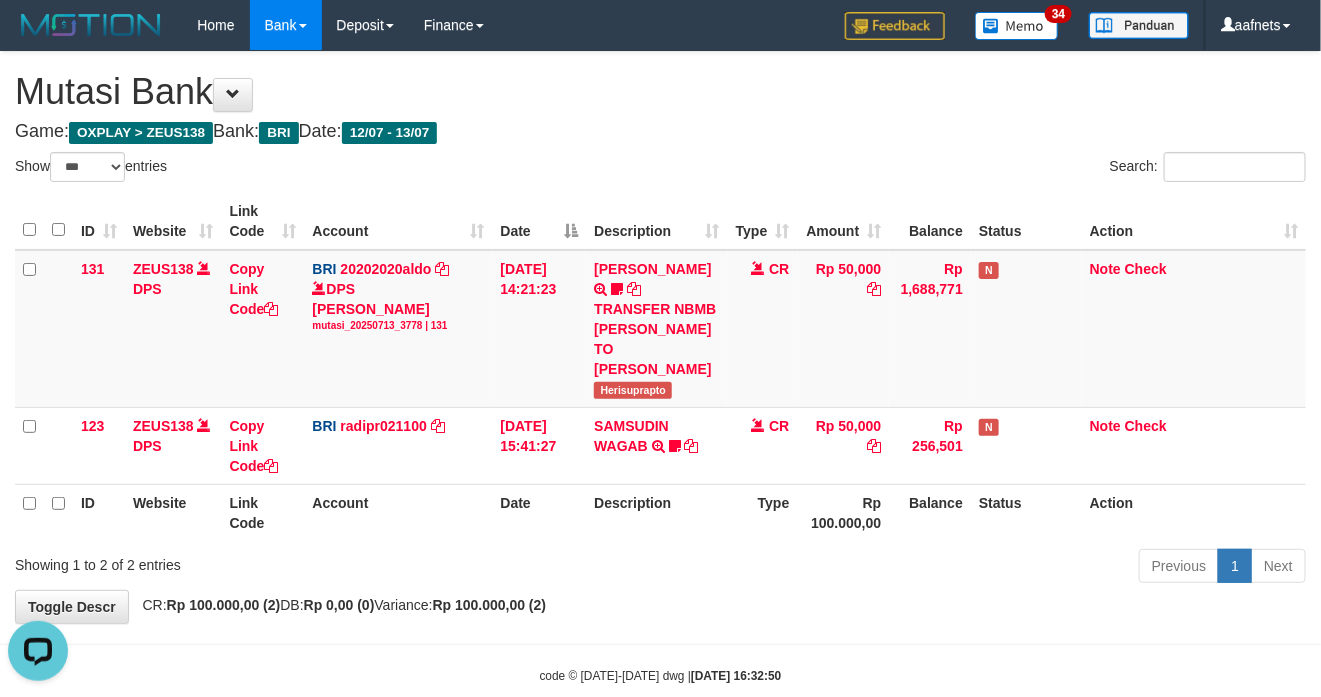 click on "Description" at bounding box center (656, 512) 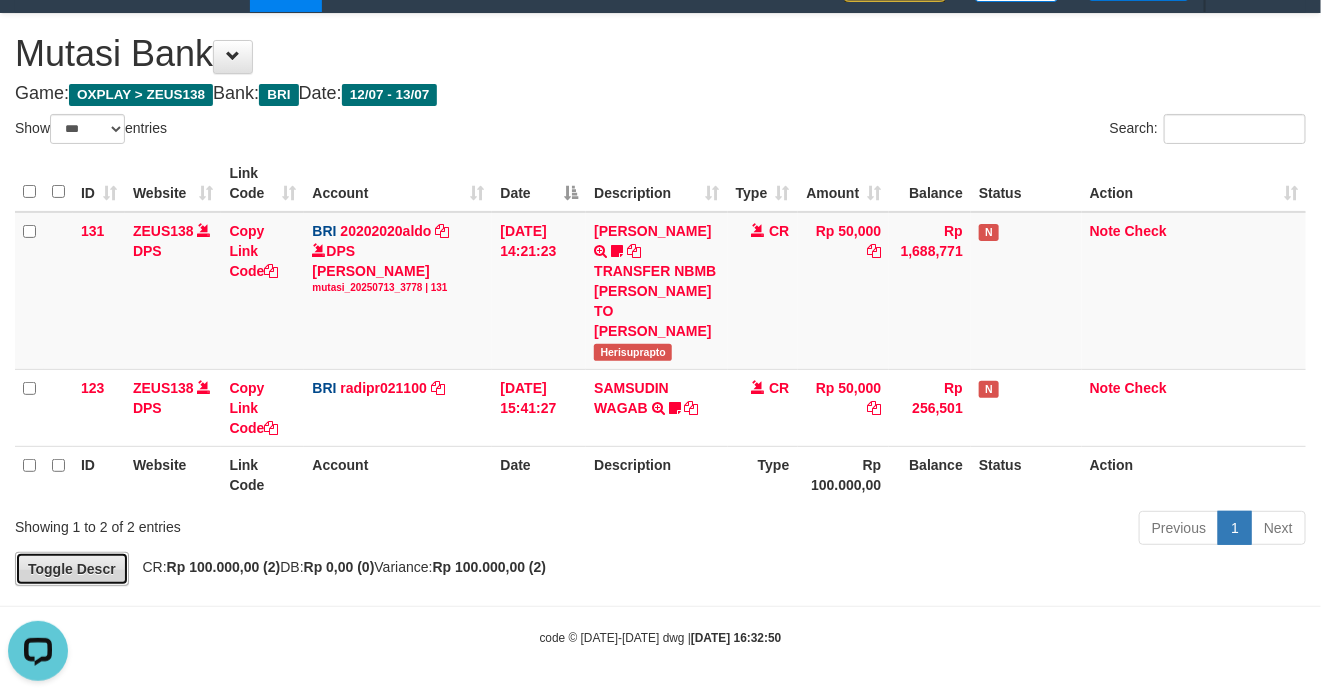 click on "Toggle Descr" at bounding box center (72, 569) 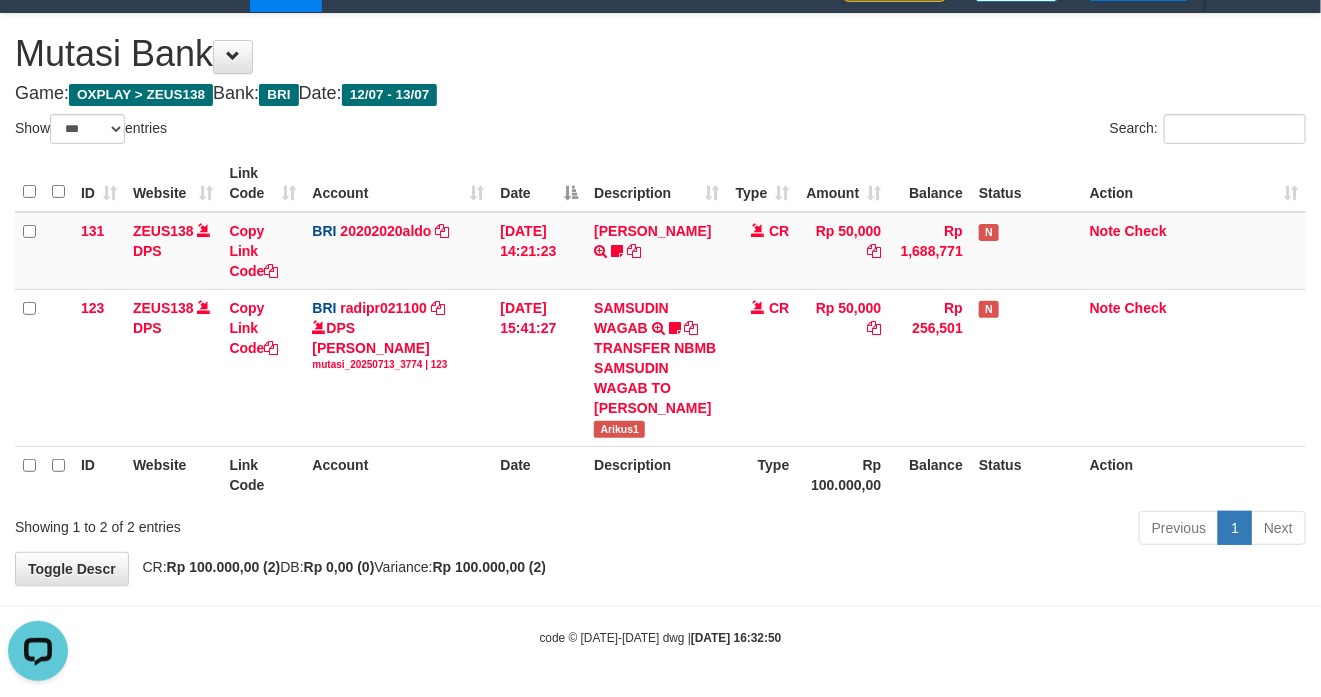 click on "**********" at bounding box center (660, 299) 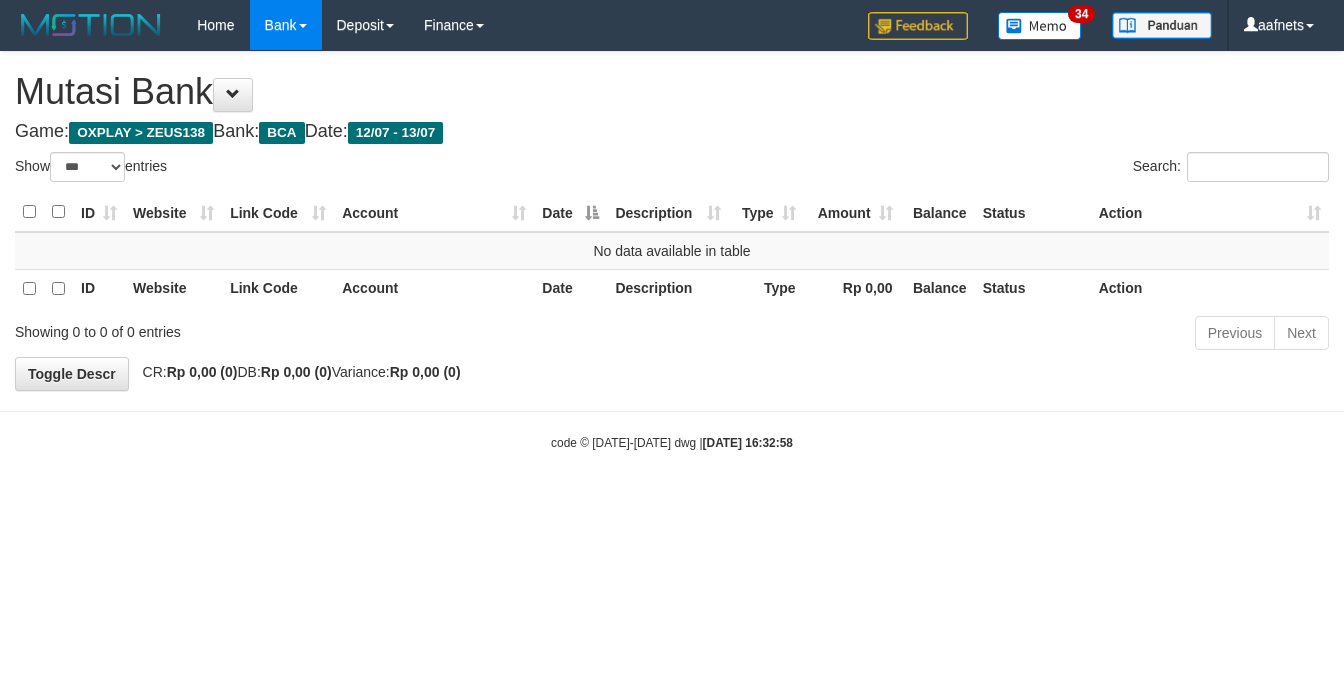 select on "***" 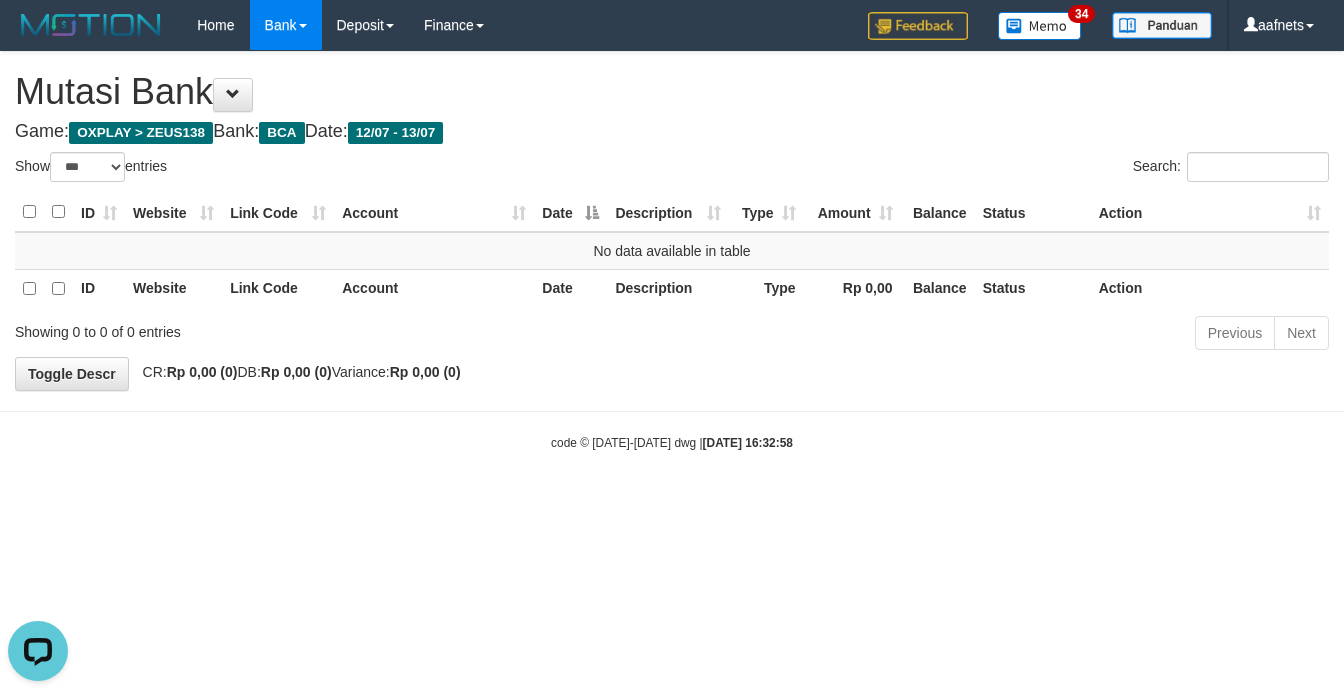 scroll, scrollTop: 0, scrollLeft: 0, axis: both 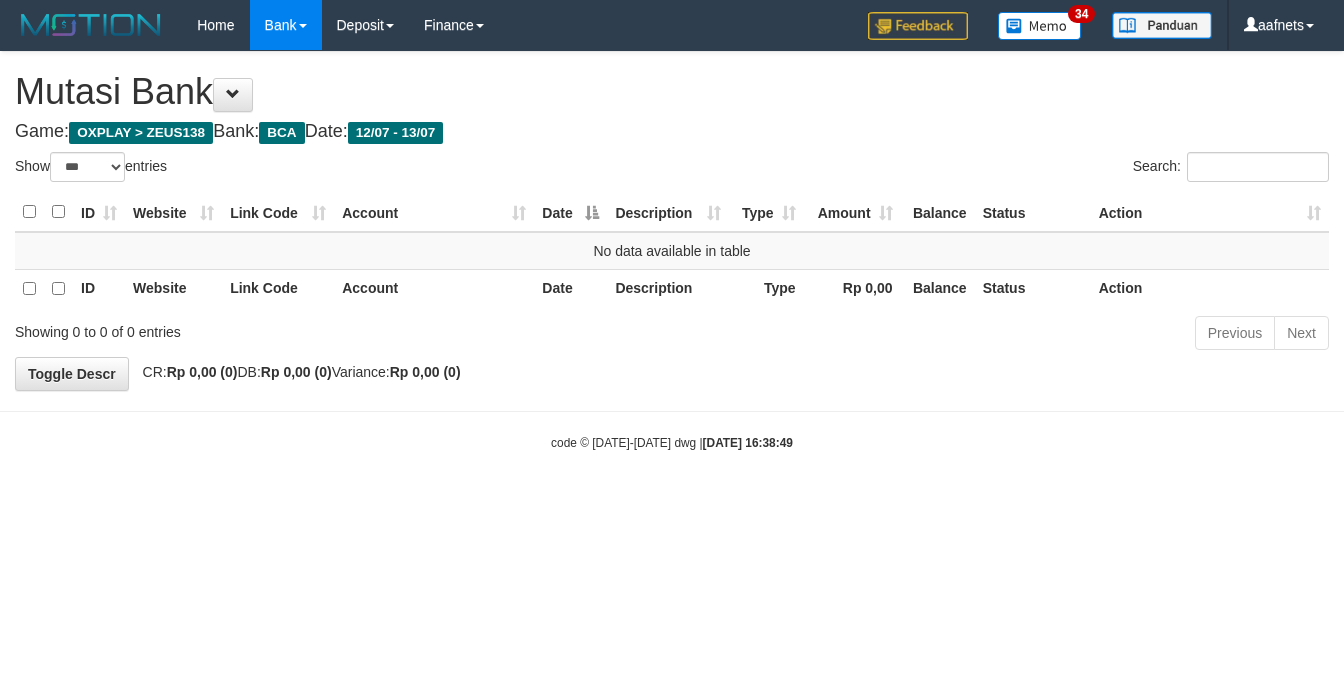 select on "***" 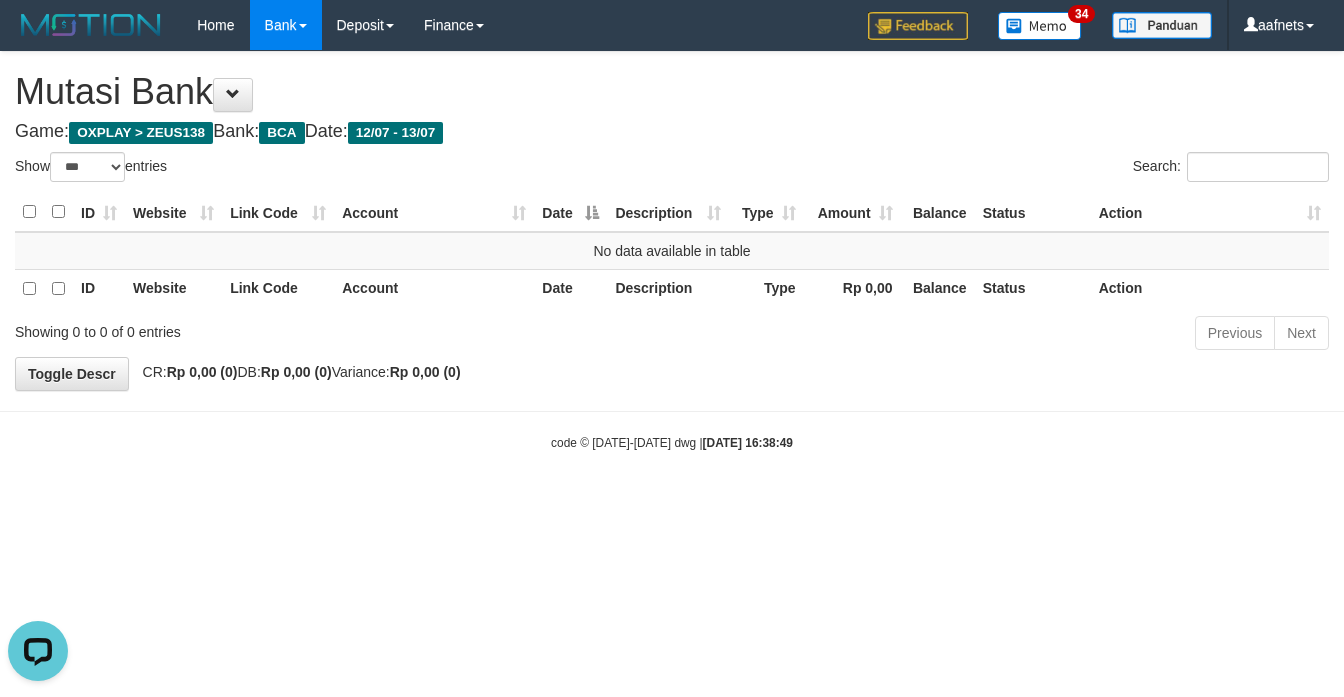 scroll, scrollTop: 0, scrollLeft: 0, axis: both 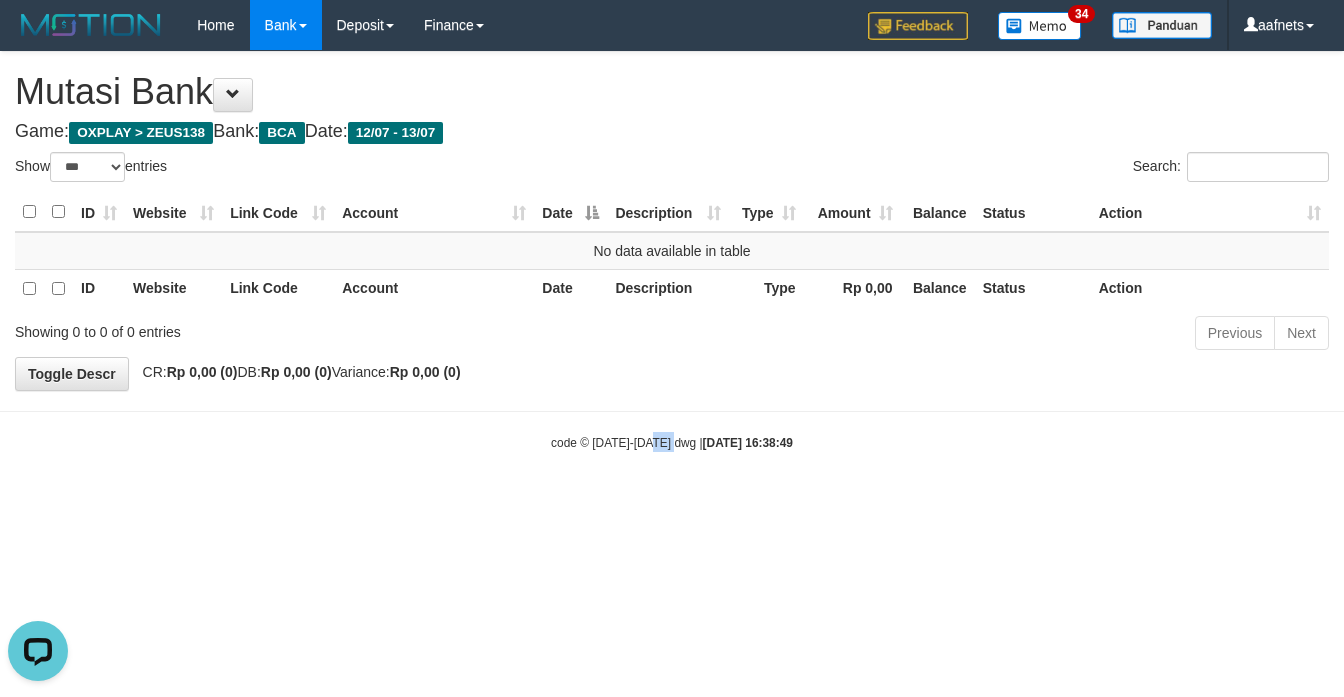 click on "Toggle navigation
Home
Bank
Account List
Load
By Website
Group
[OXPLAY]													ZEUS138
By Load Group (DPS)" at bounding box center [672, 251] 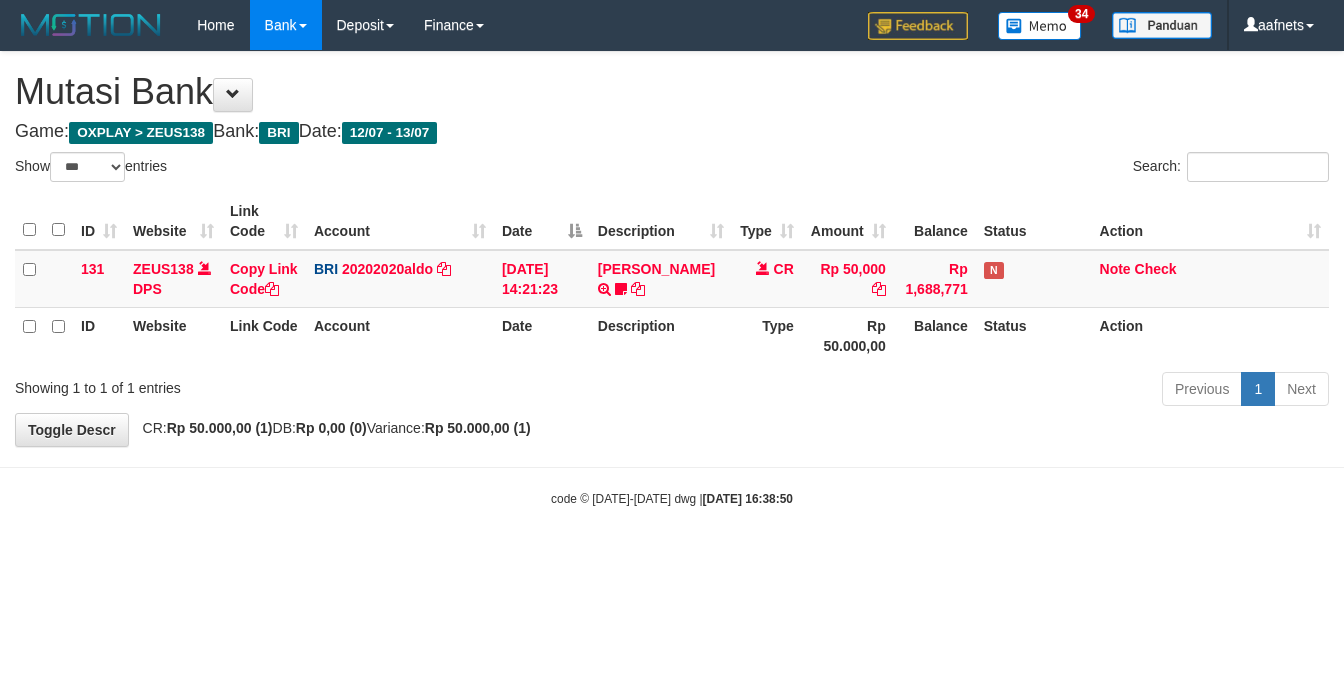 select on "***" 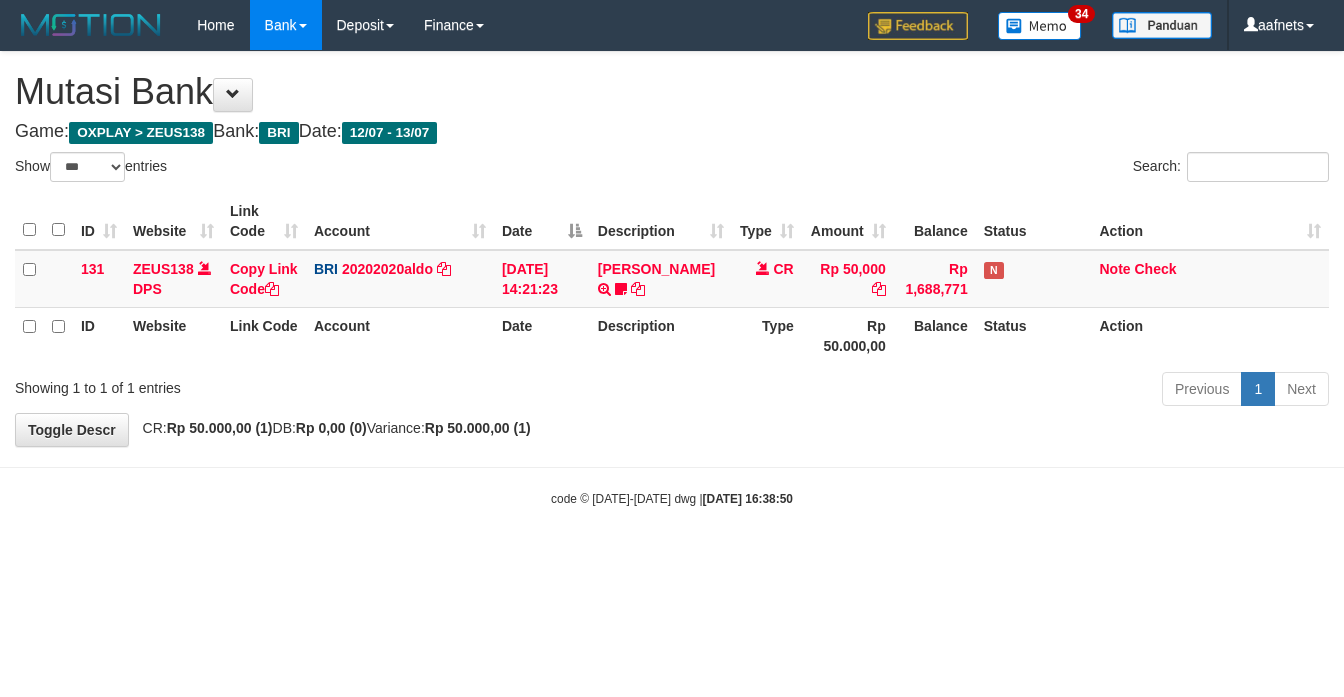 scroll, scrollTop: 0, scrollLeft: 0, axis: both 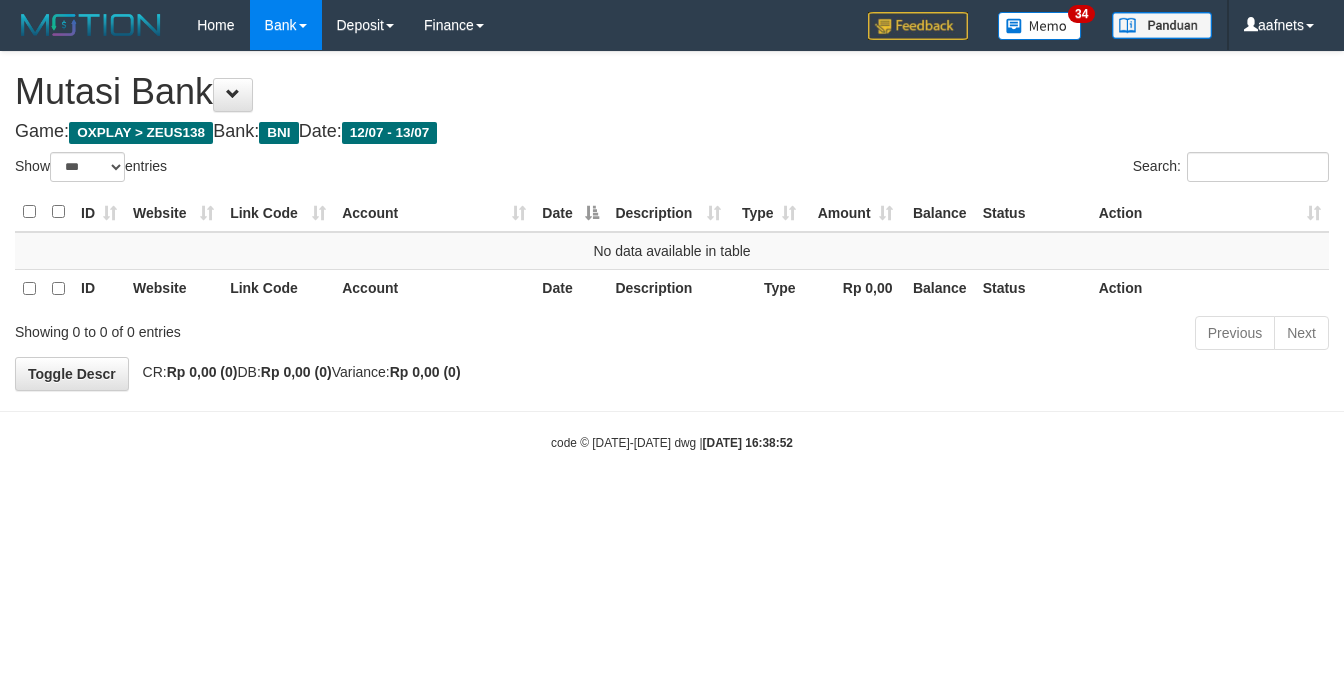 select on "***" 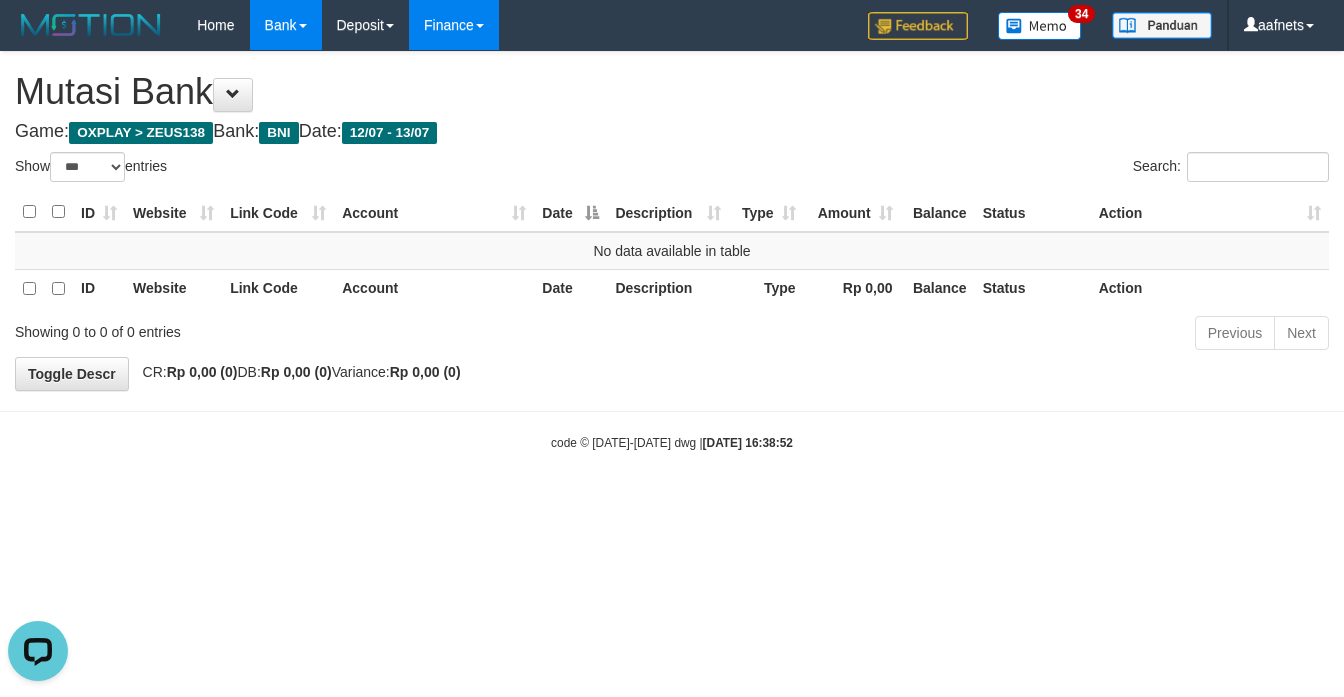 scroll, scrollTop: 0, scrollLeft: 0, axis: both 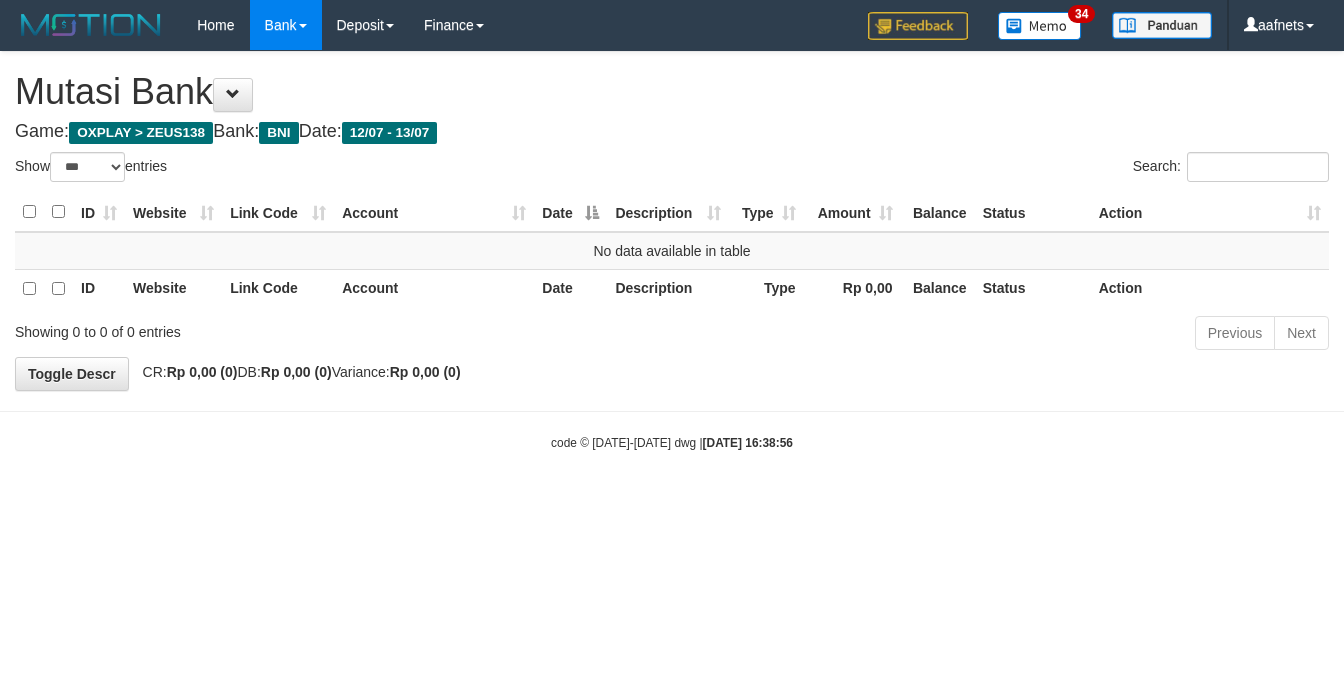 select on "***" 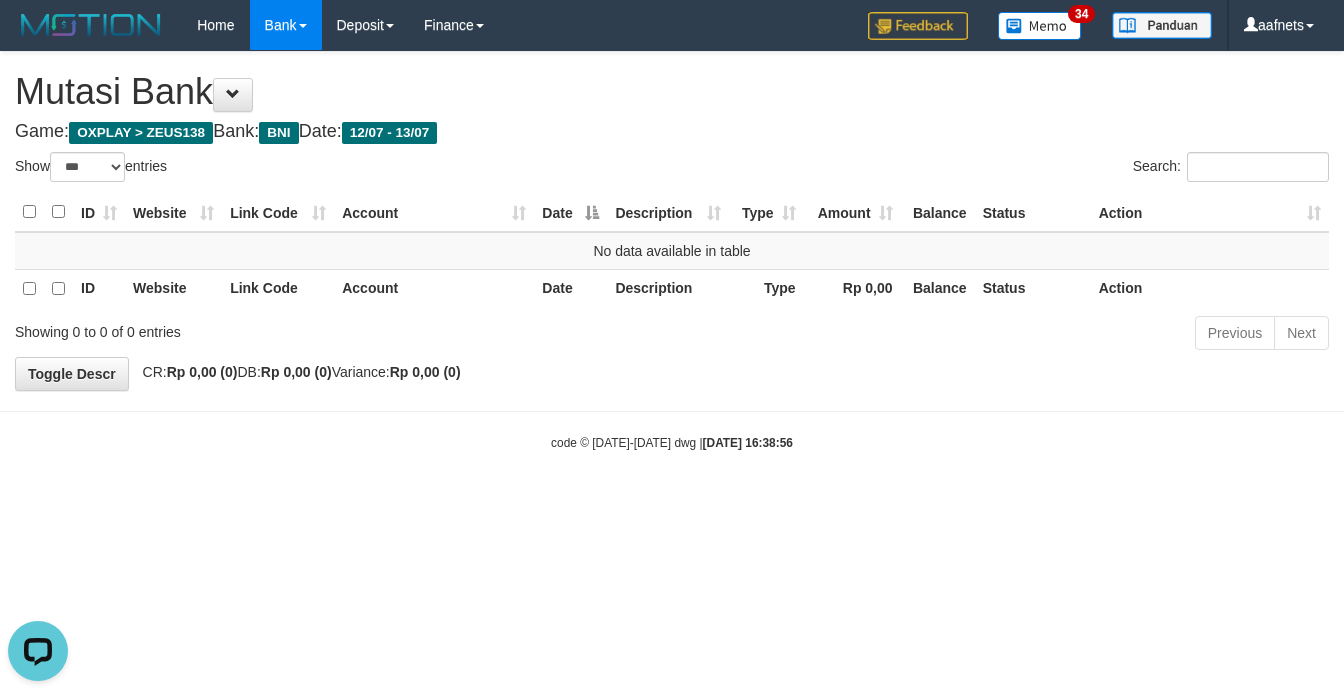 scroll, scrollTop: 0, scrollLeft: 0, axis: both 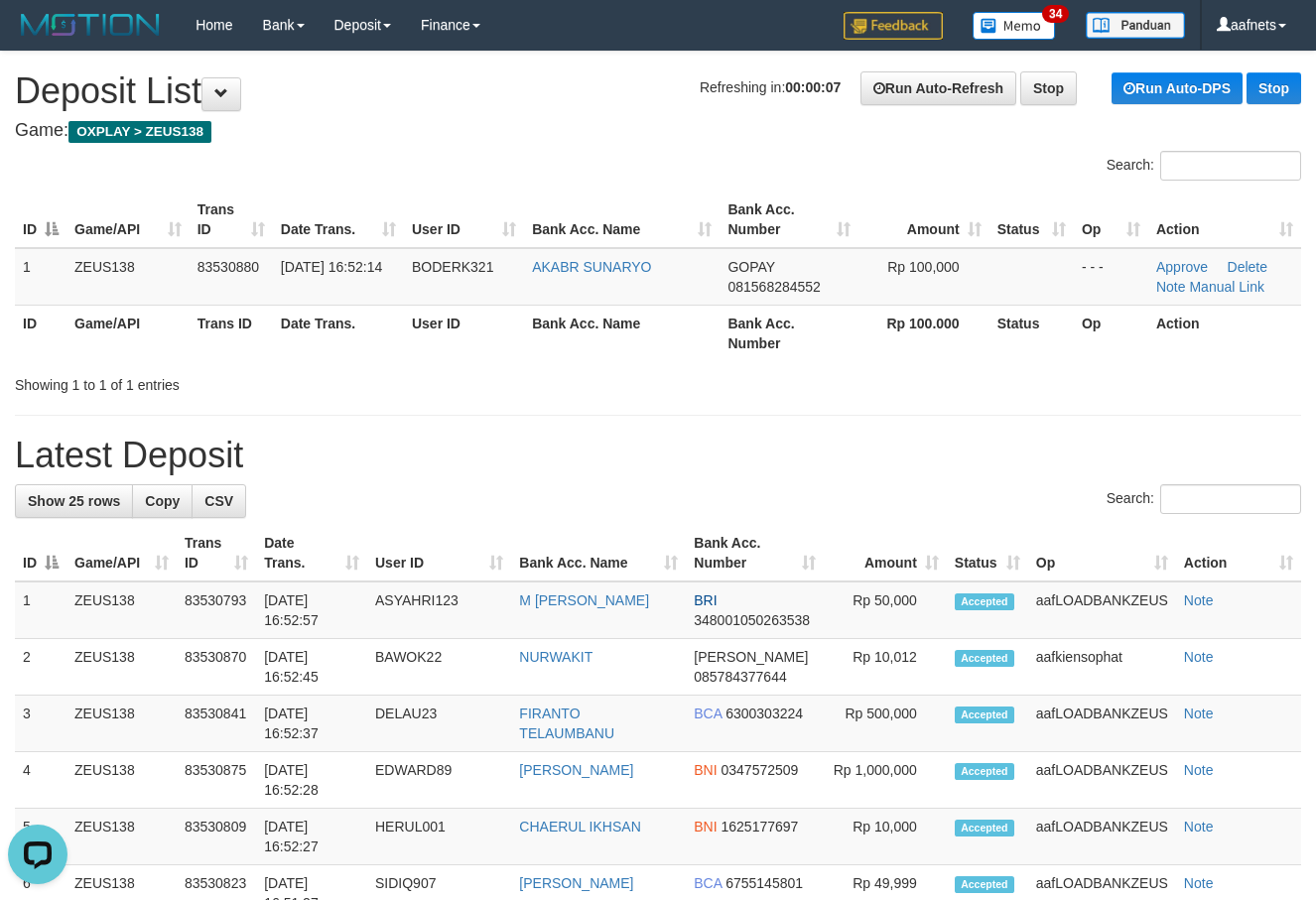 click on "**********" at bounding box center (658, 1090) 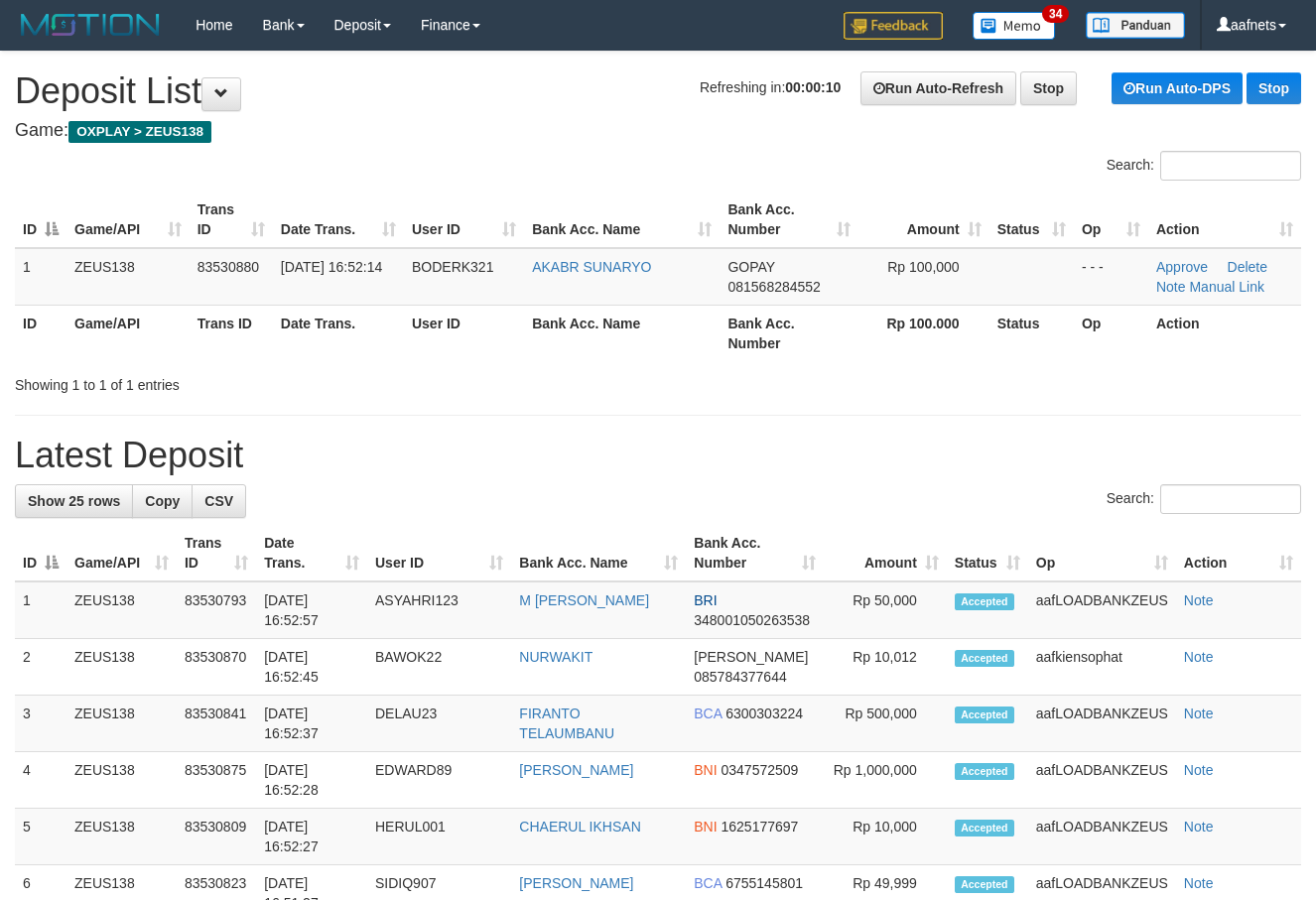 scroll, scrollTop: 0, scrollLeft: 0, axis: both 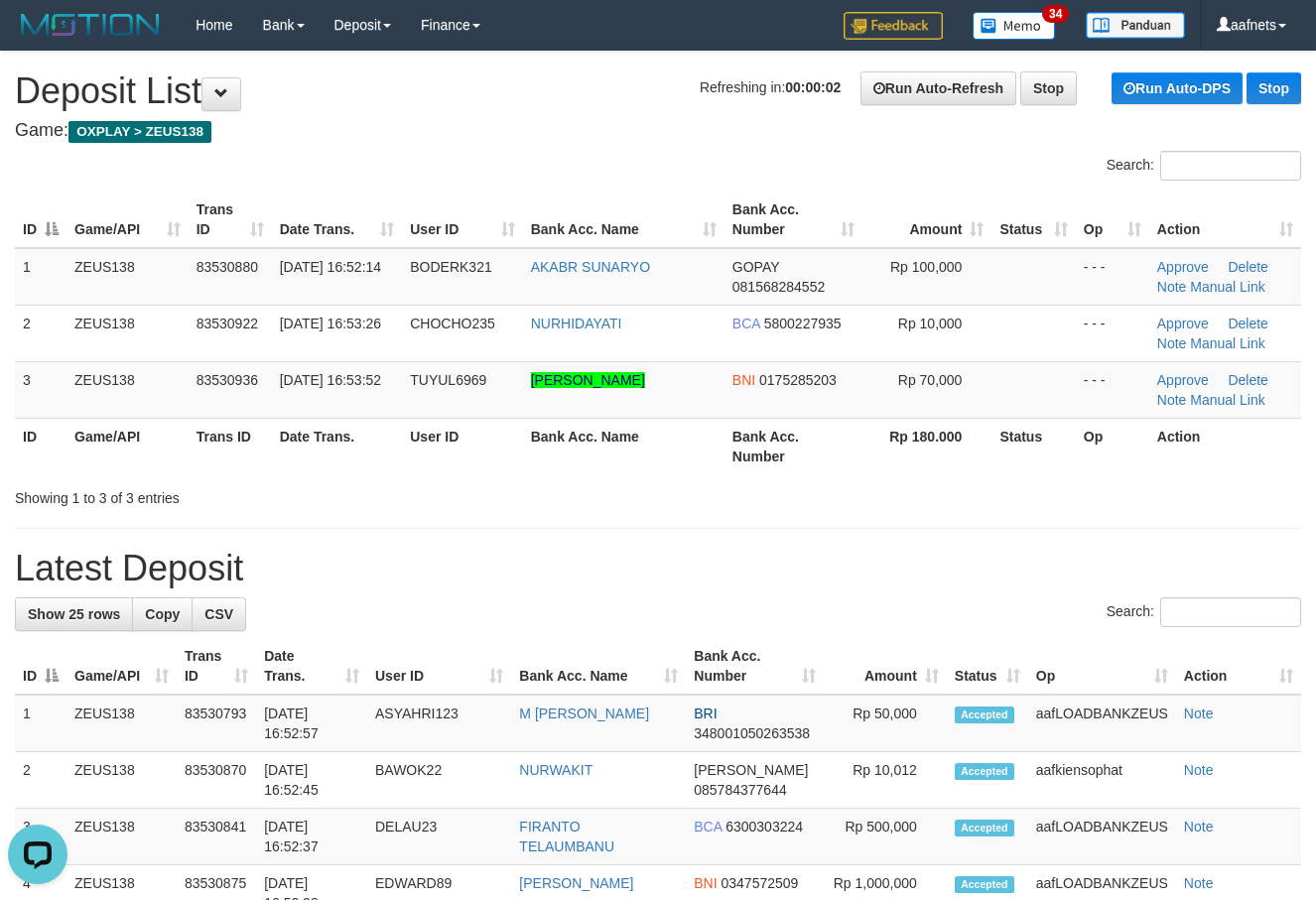 click on "**********" at bounding box center (658, 1146) 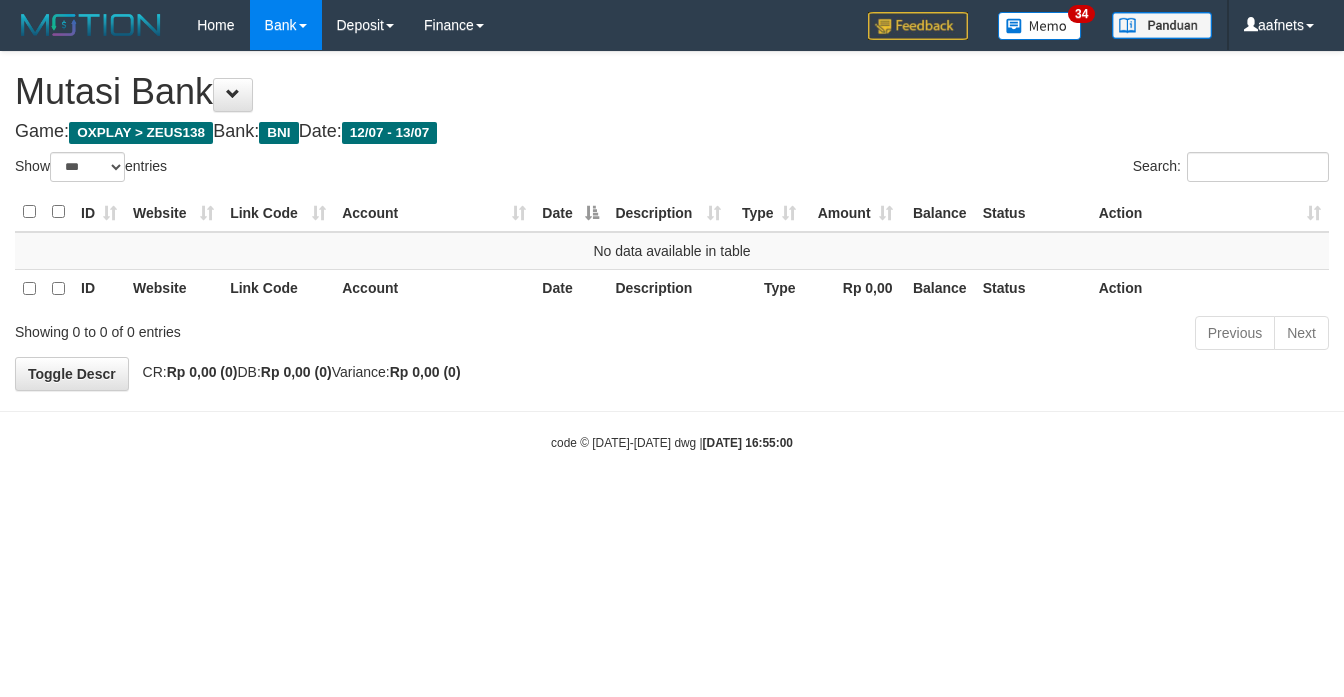 select on "***" 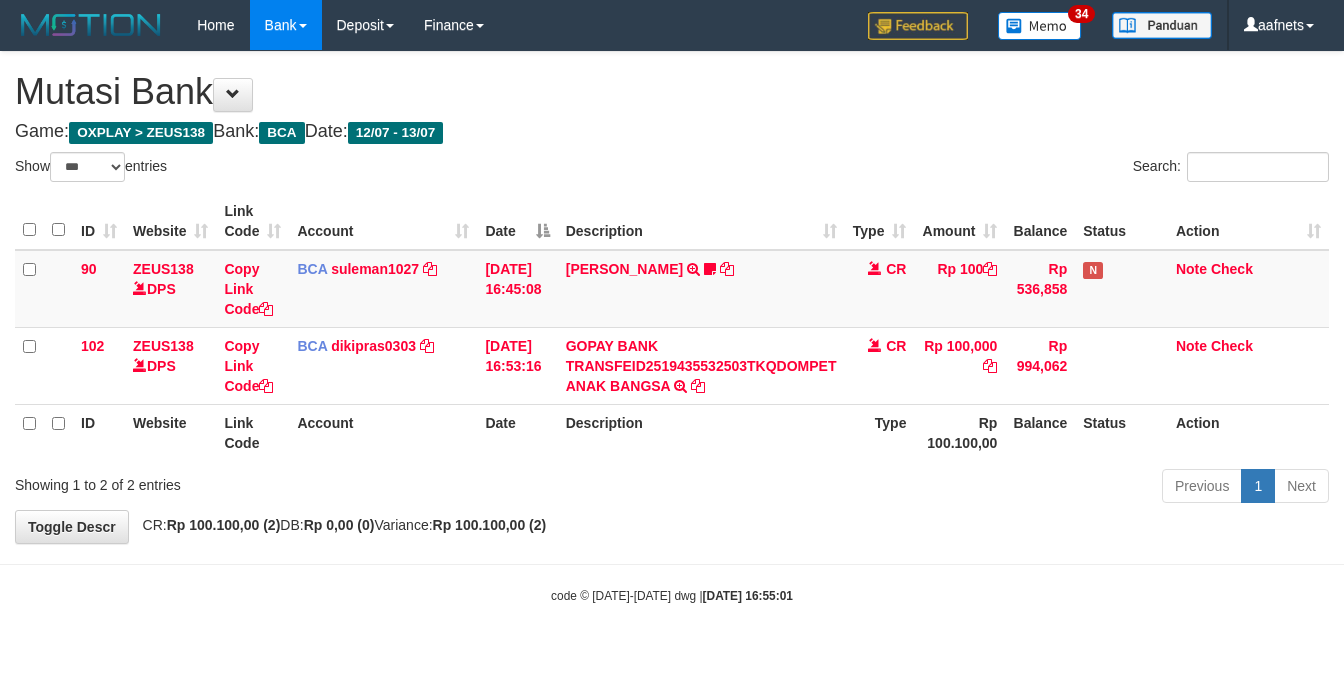 select on "***" 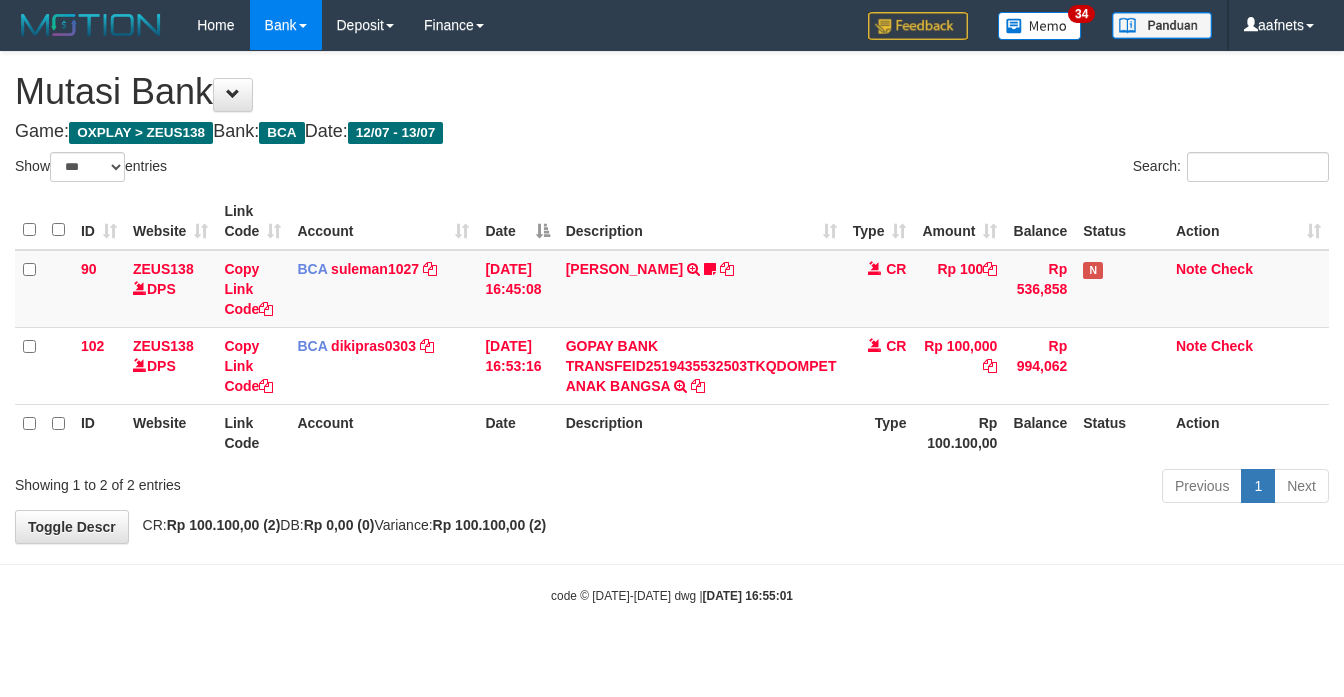 scroll, scrollTop: 0, scrollLeft: 0, axis: both 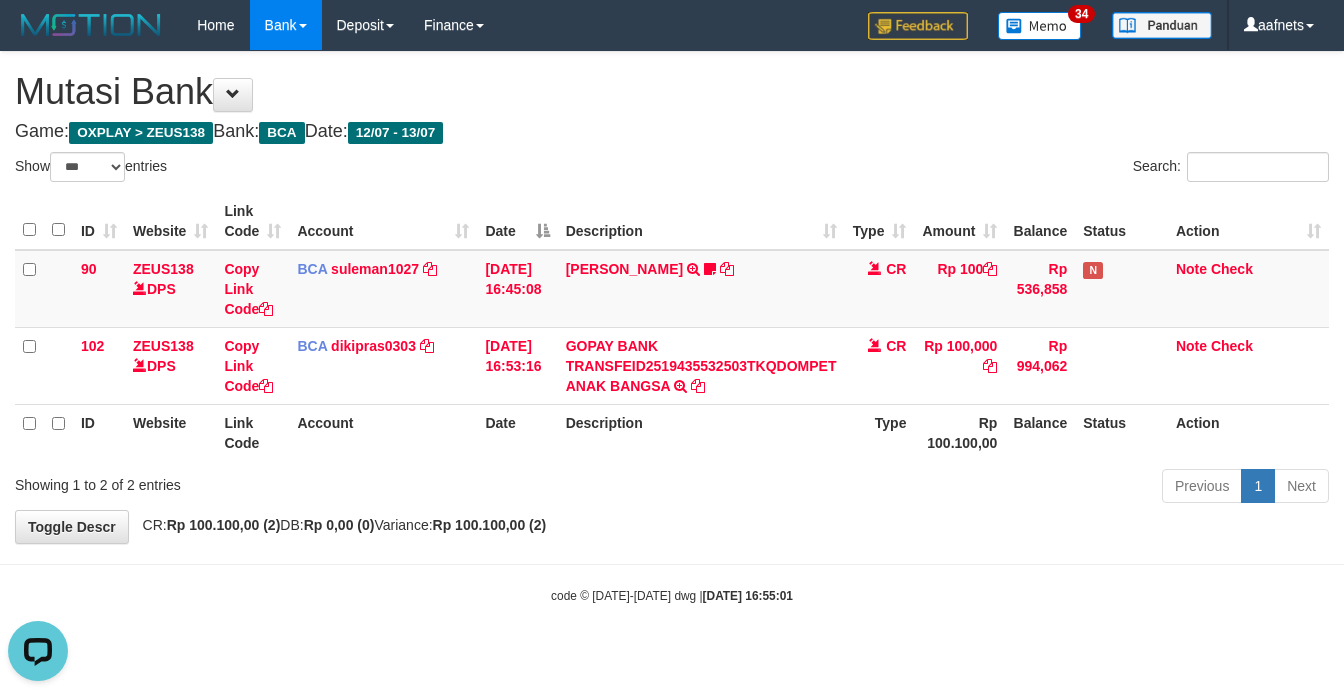 click on "Toggle navigation
Home
Bank
Account List
Load
By Website
Group
[OXPLAY]													ZEUS138
By Load Group (DPS)" at bounding box center (672, 327) 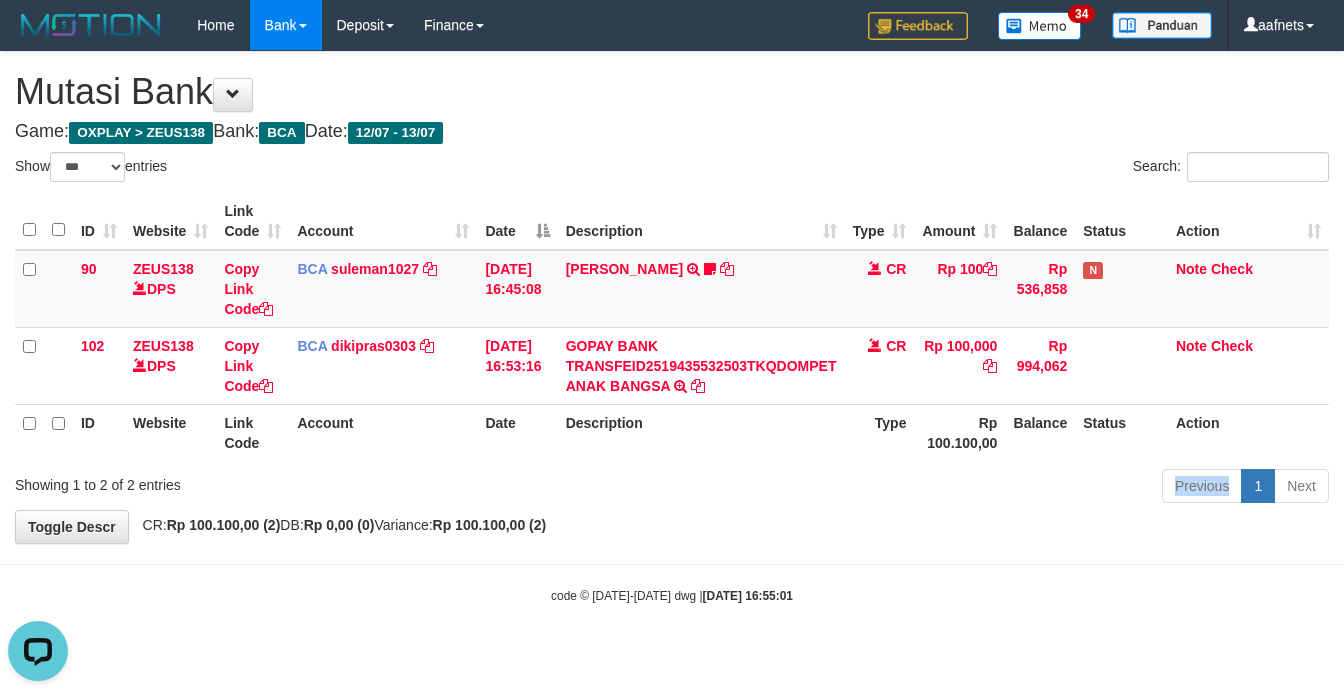 click on "Previous 1 Next" at bounding box center (952, 488) 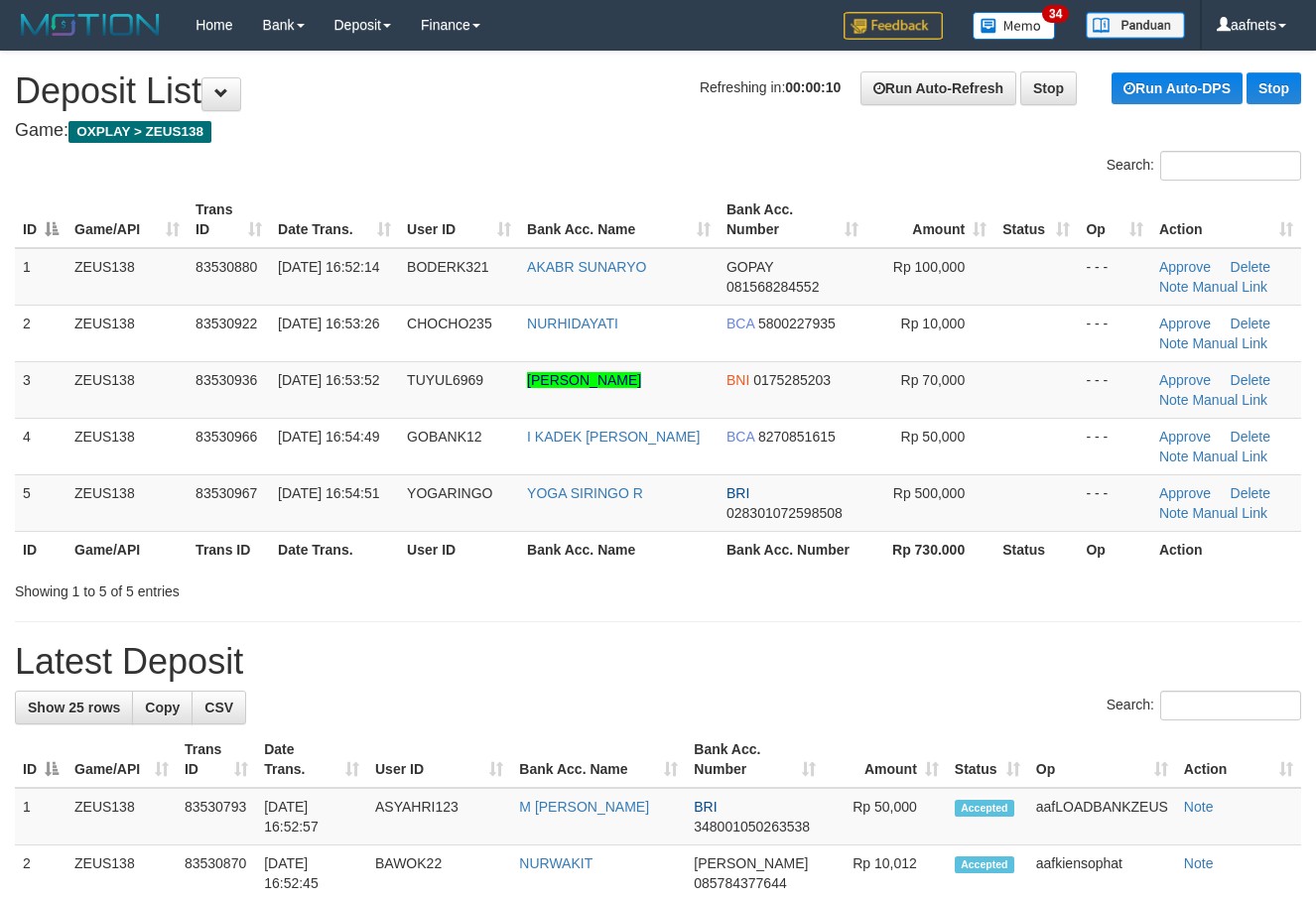 scroll, scrollTop: 0, scrollLeft: 0, axis: both 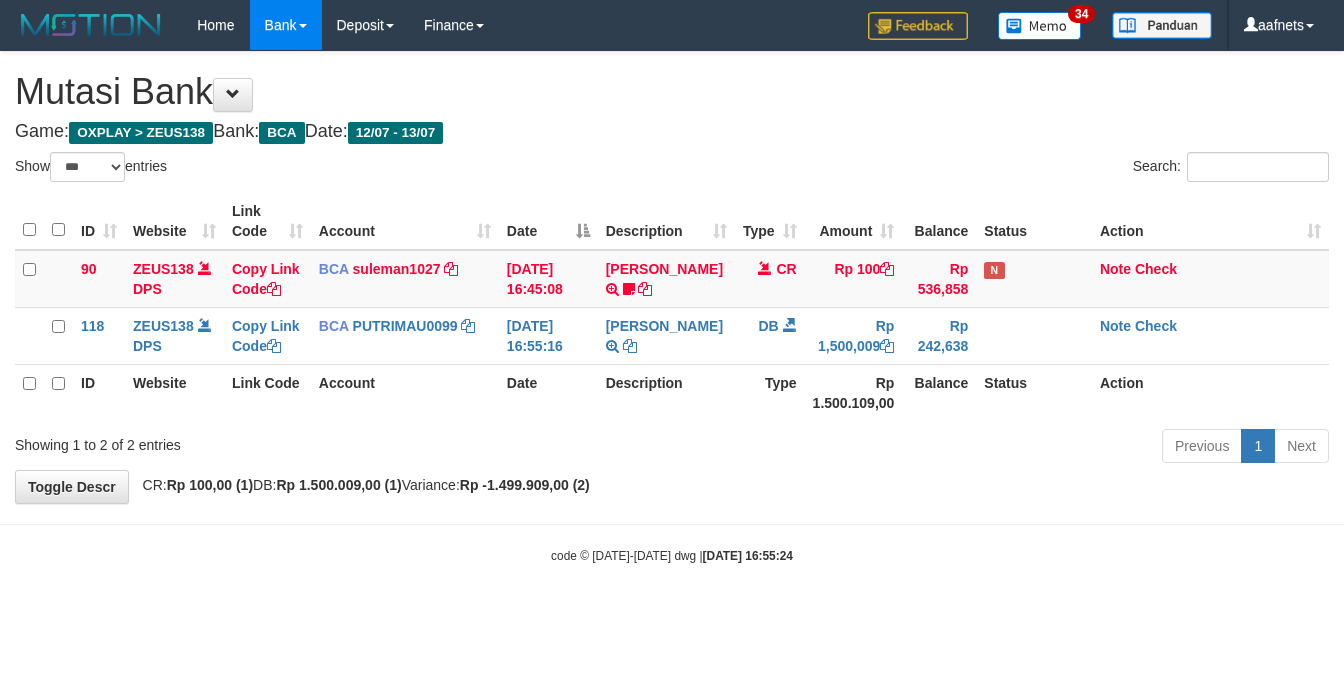select on "***" 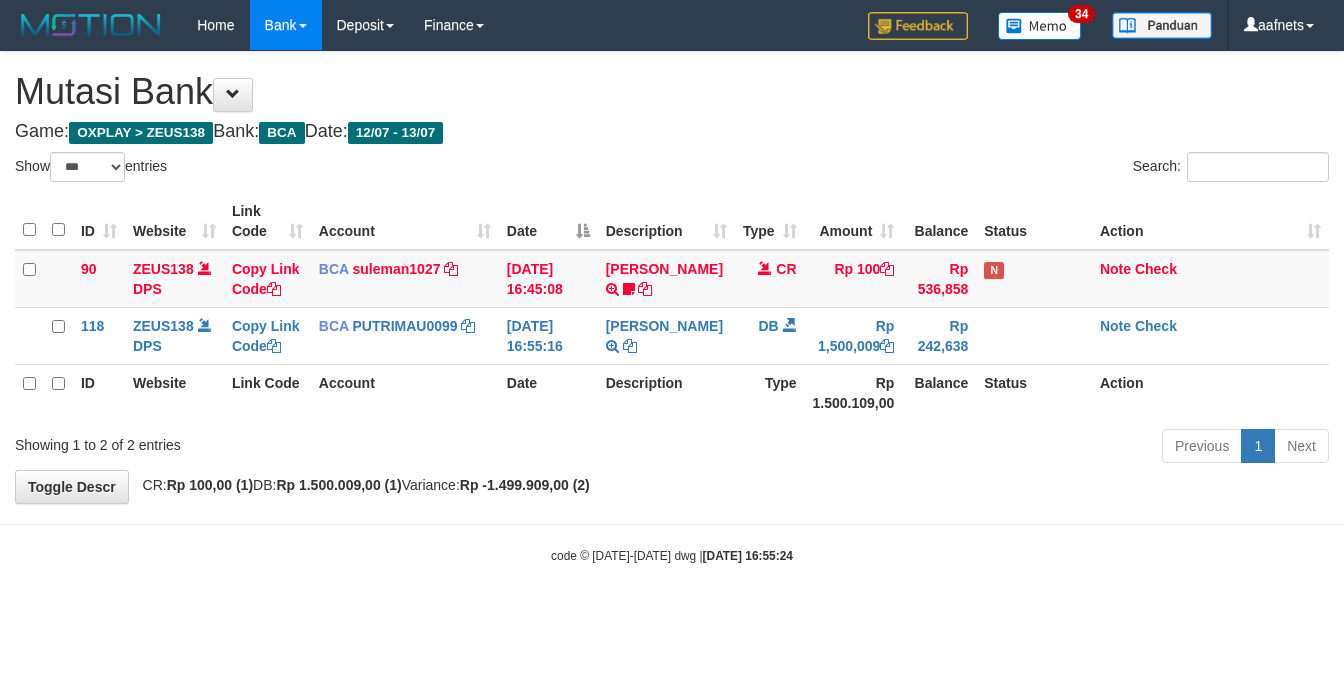 scroll, scrollTop: 0, scrollLeft: 0, axis: both 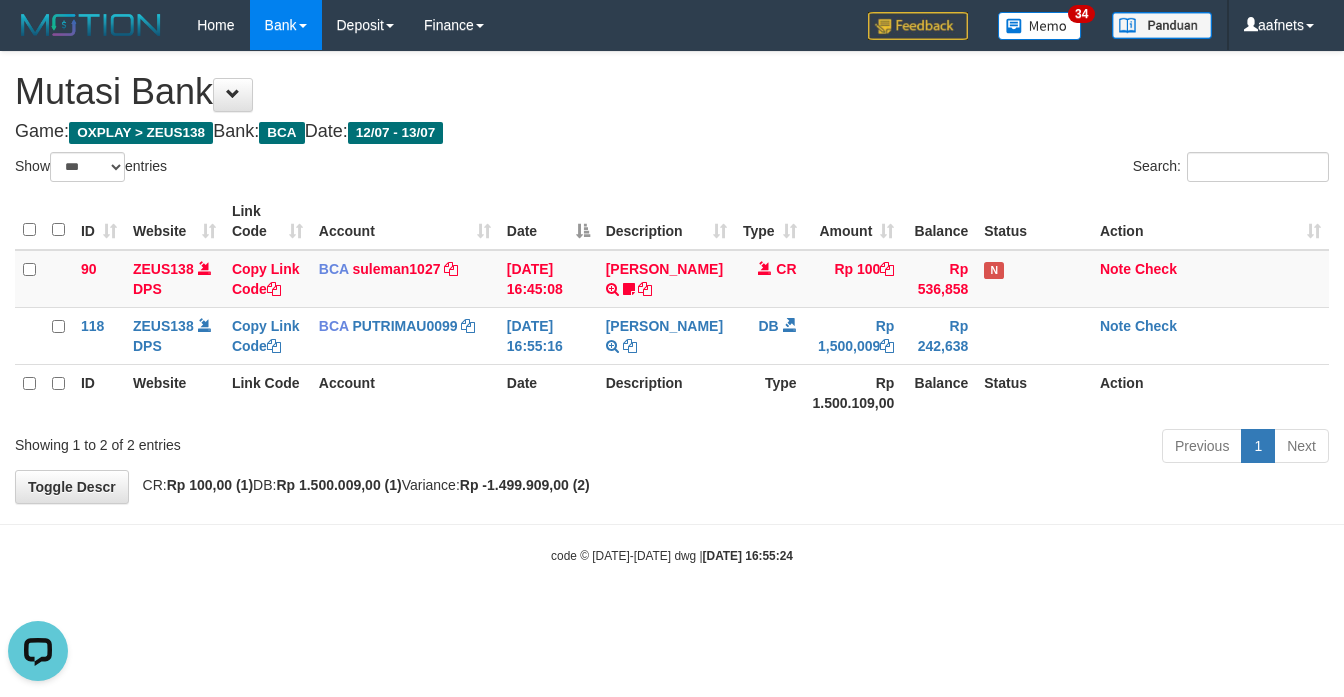click on "**********" at bounding box center (672, 277) 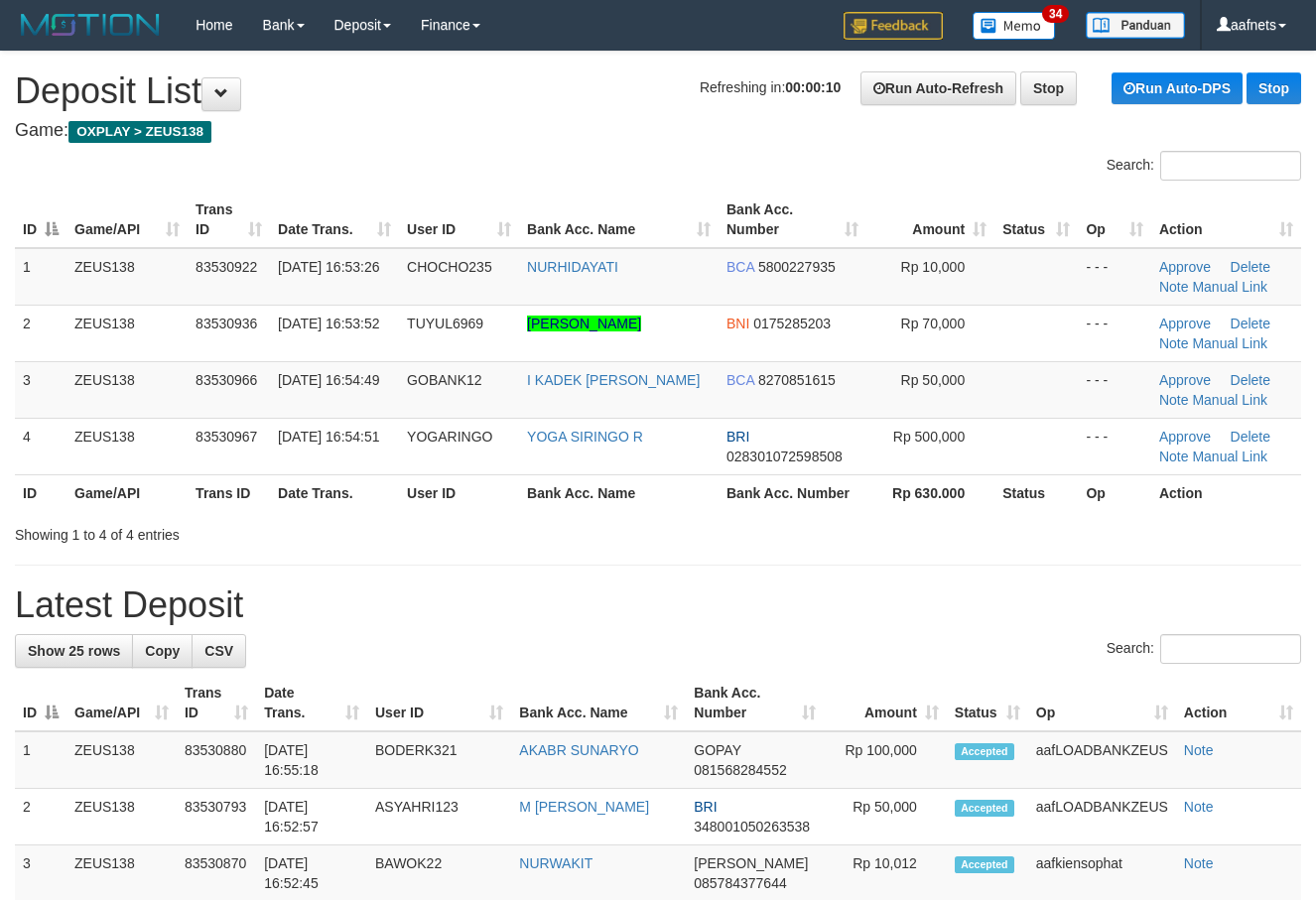scroll, scrollTop: 0, scrollLeft: 0, axis: both 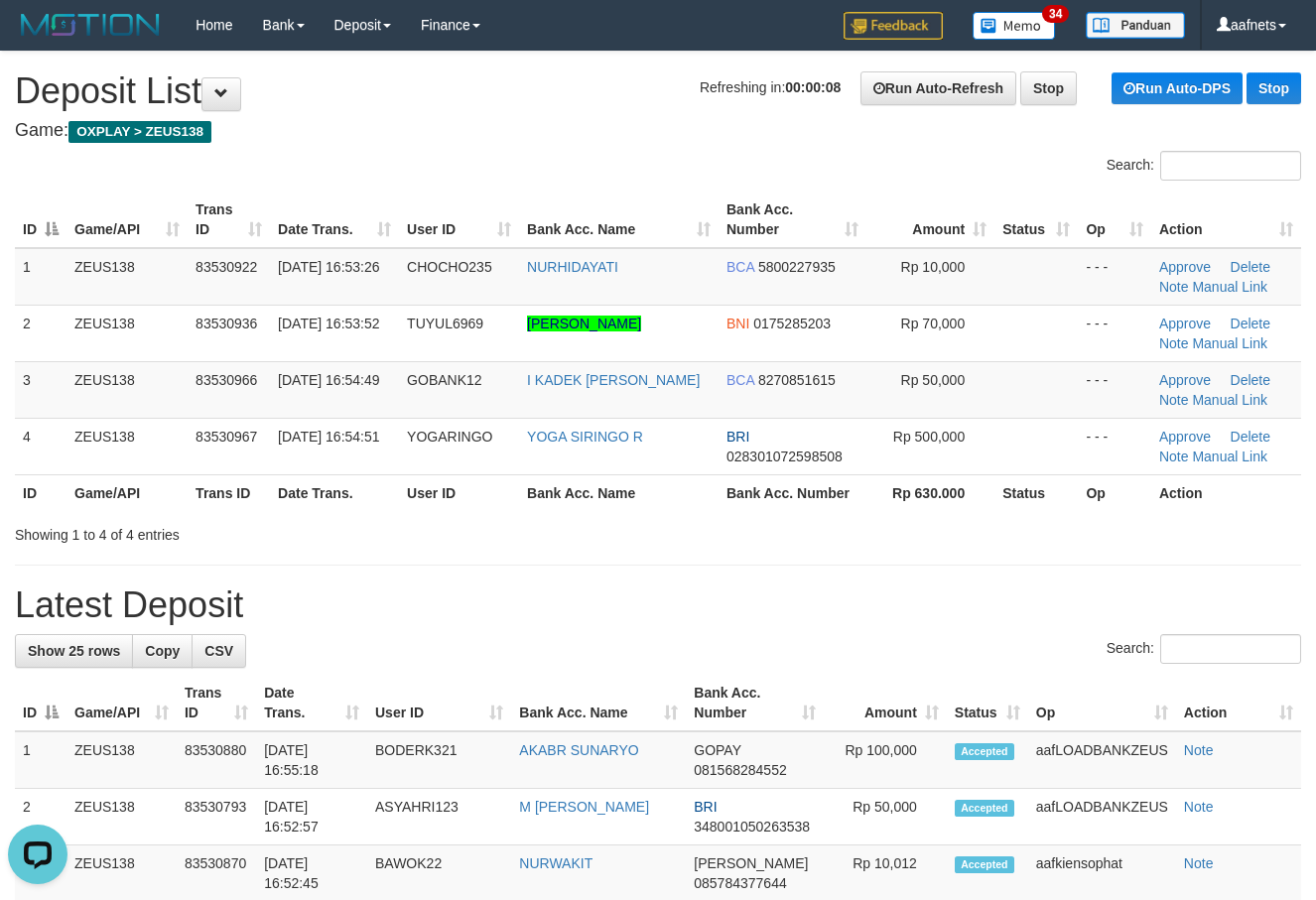 click on "Refreshing in:  00:00:08
Run Auto-Refresh
Stop
Run Auto-DPS
Stop
Deposit List" at bounding box center [658, 91] 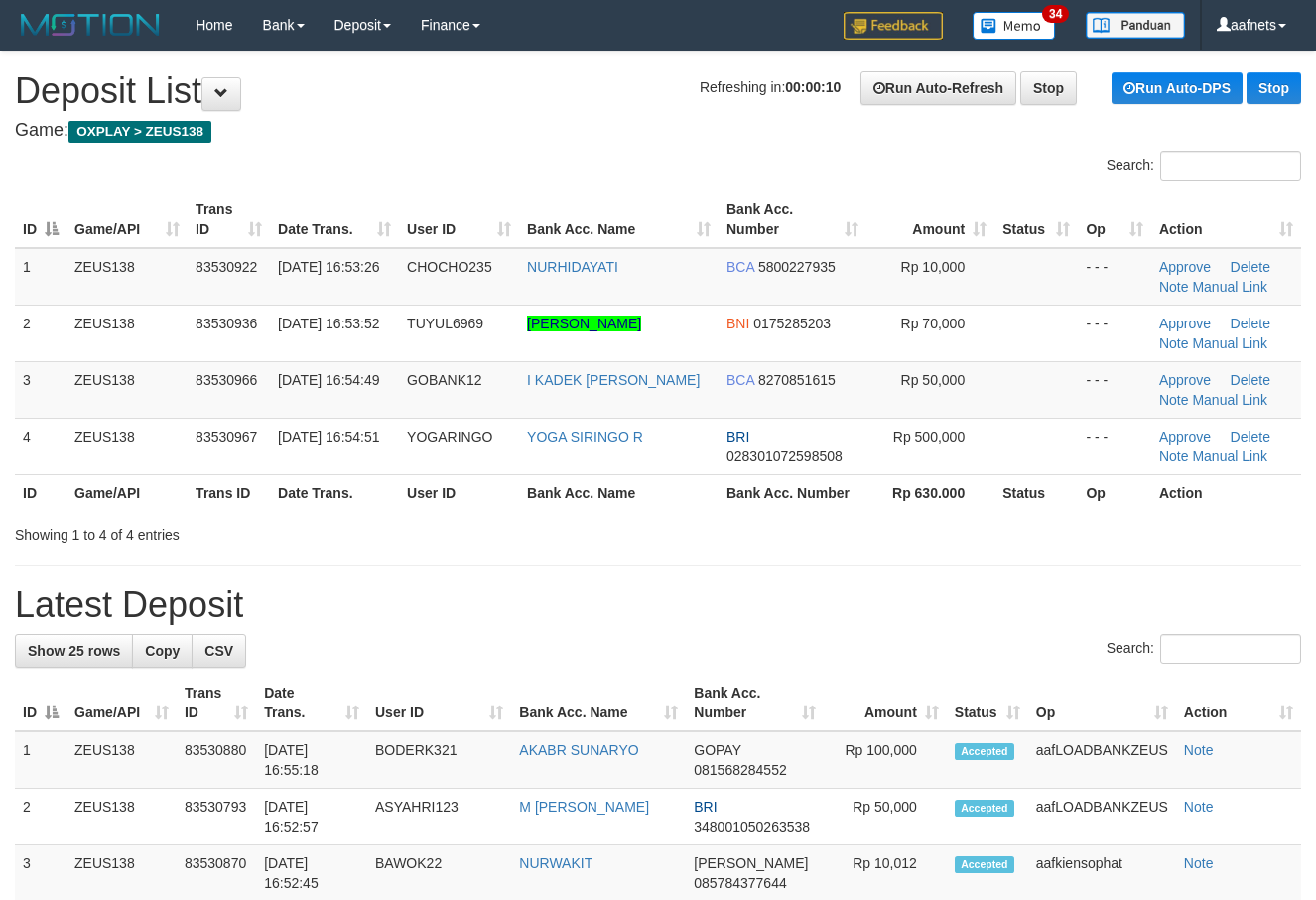 scroll, scrollTop: 0, scrollLeft: 0, axis: both 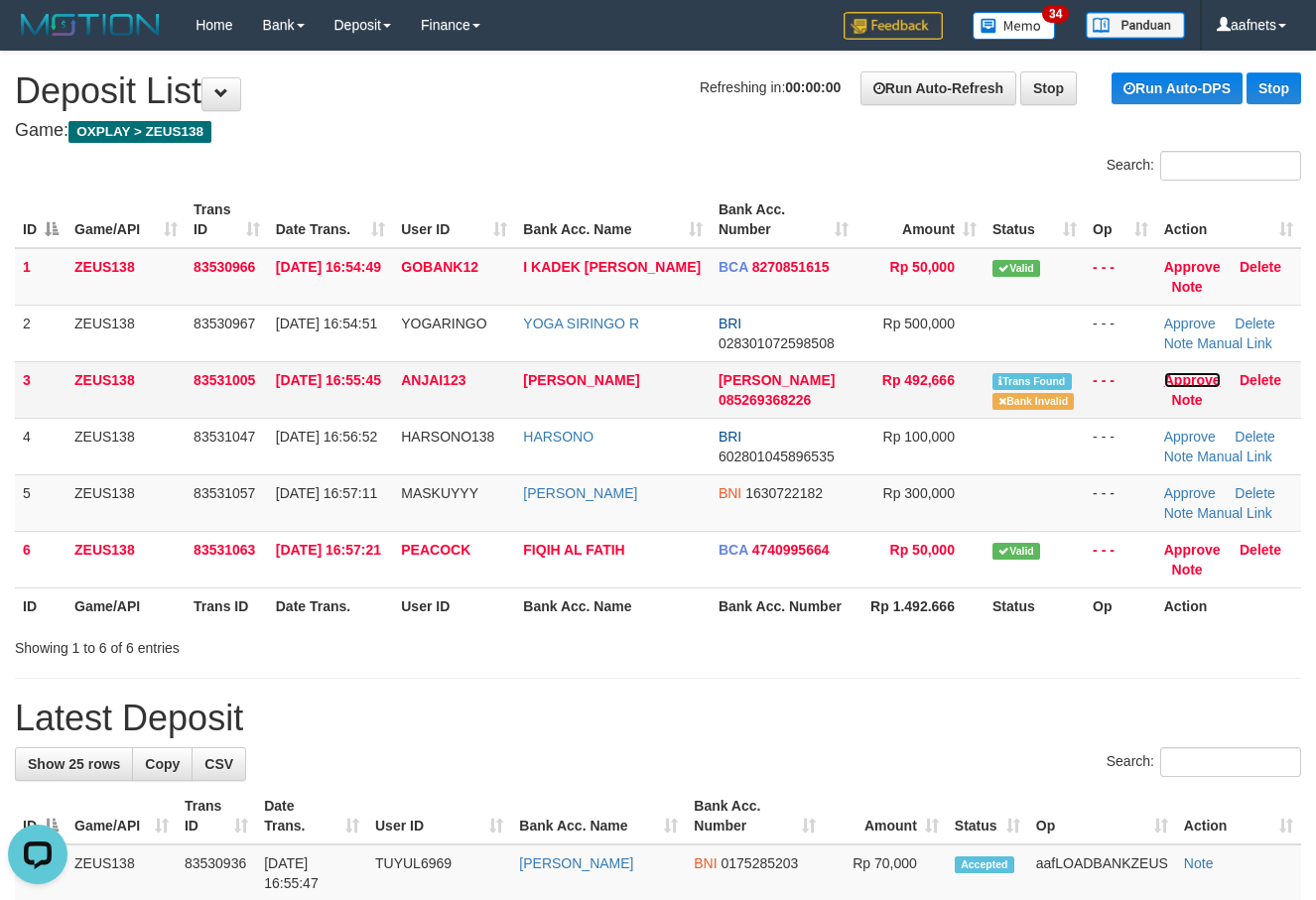 click on "Approve" at bounding box center [1192, 380] 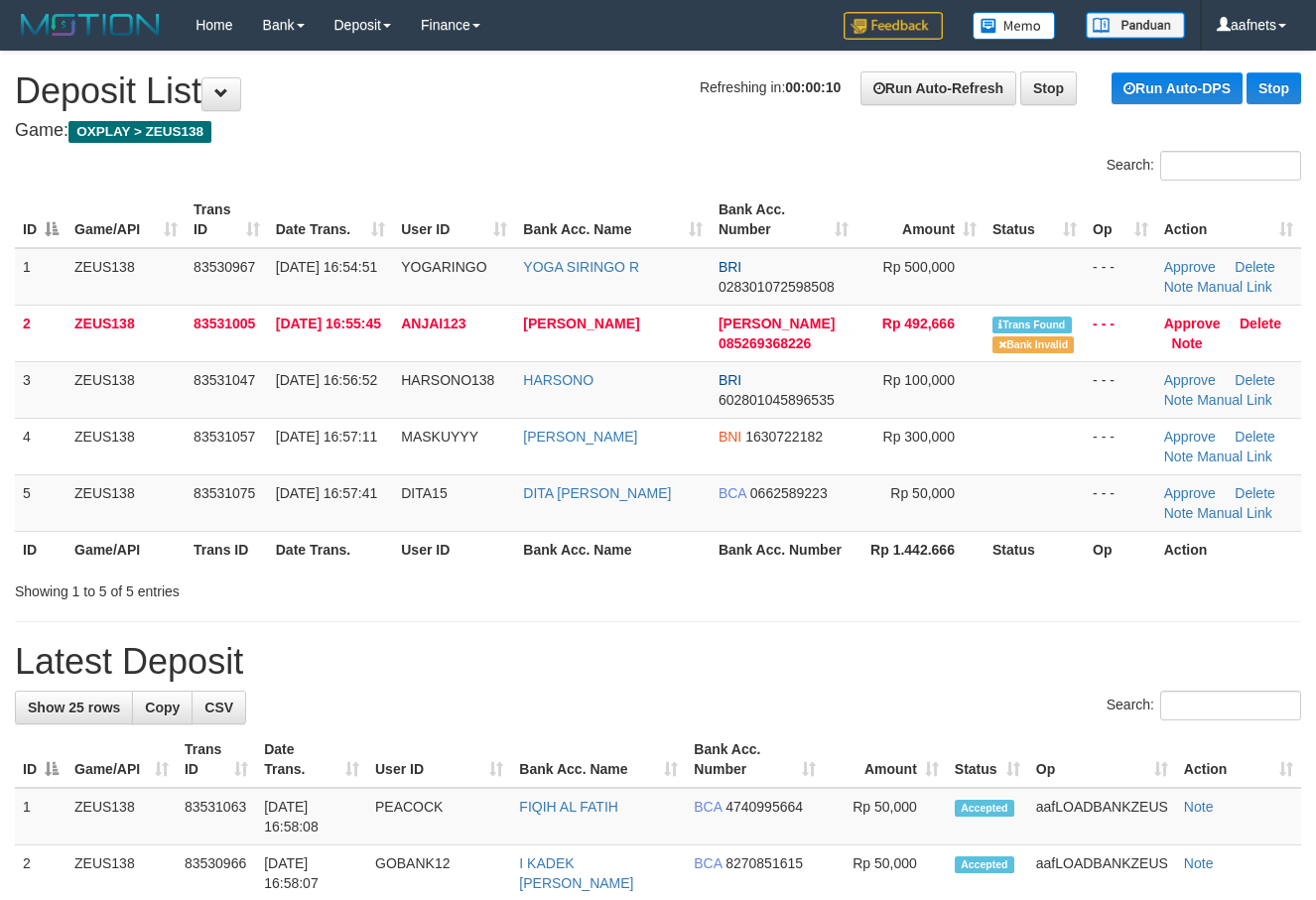 scroll, scrollTop: 0, scrollLeft: 0, axis: both 